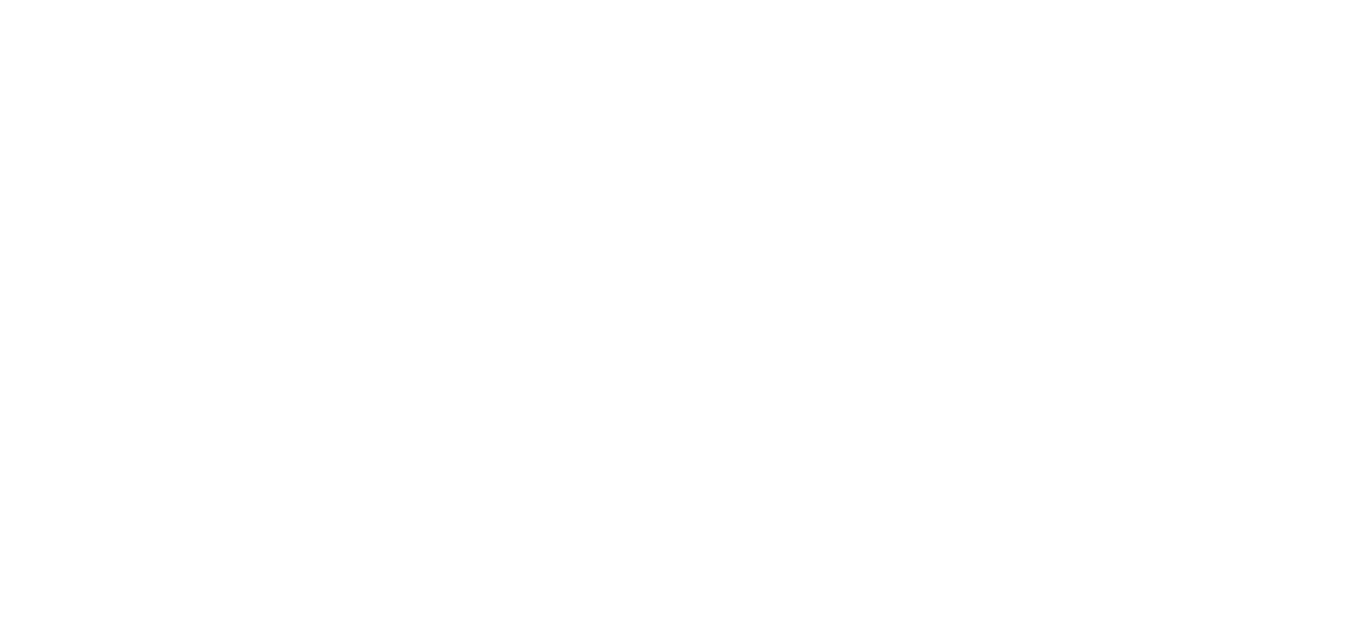 scroll, scrollTop: 0, scrollLeft: 0, axis: both 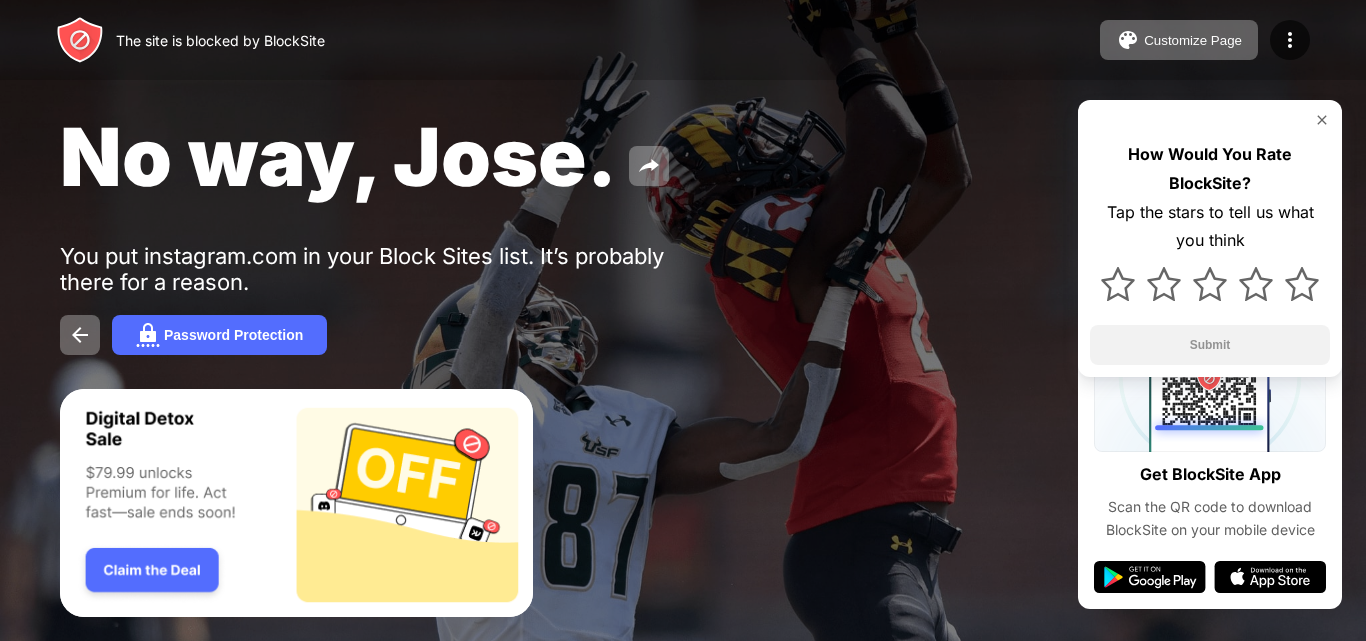 click at bounding box center [1322, 120] 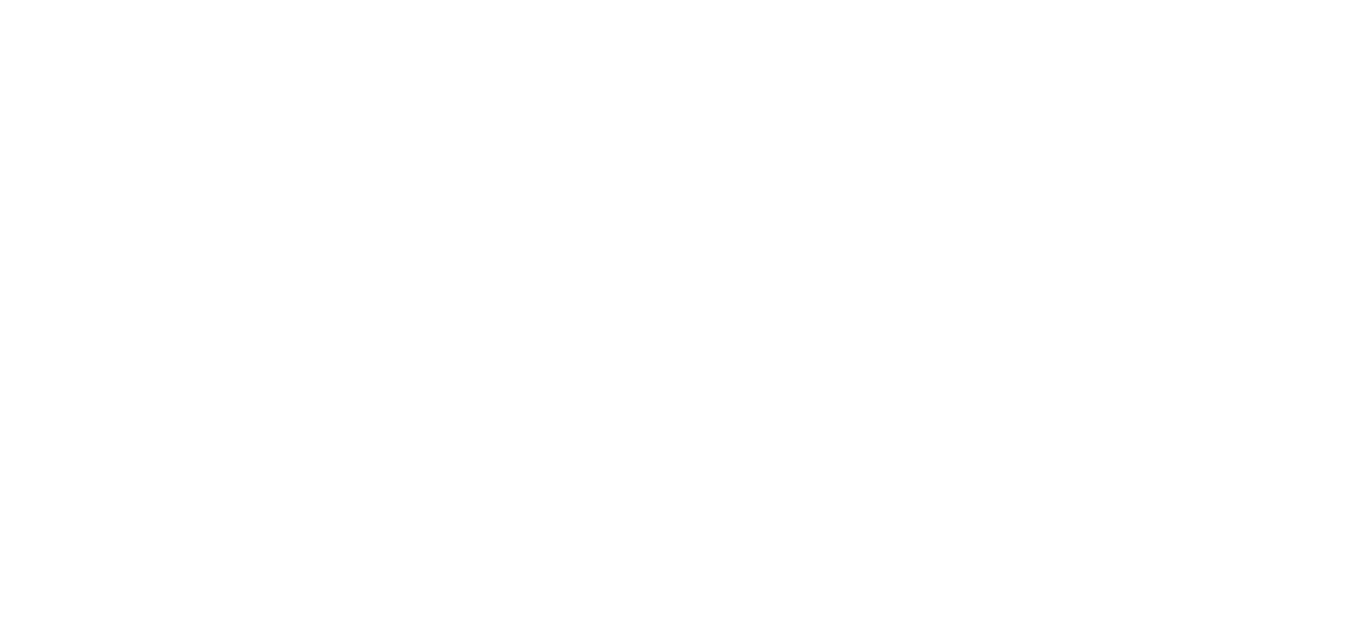 scroll, scrollTop: 0, scrollLeft: 0, axis: both 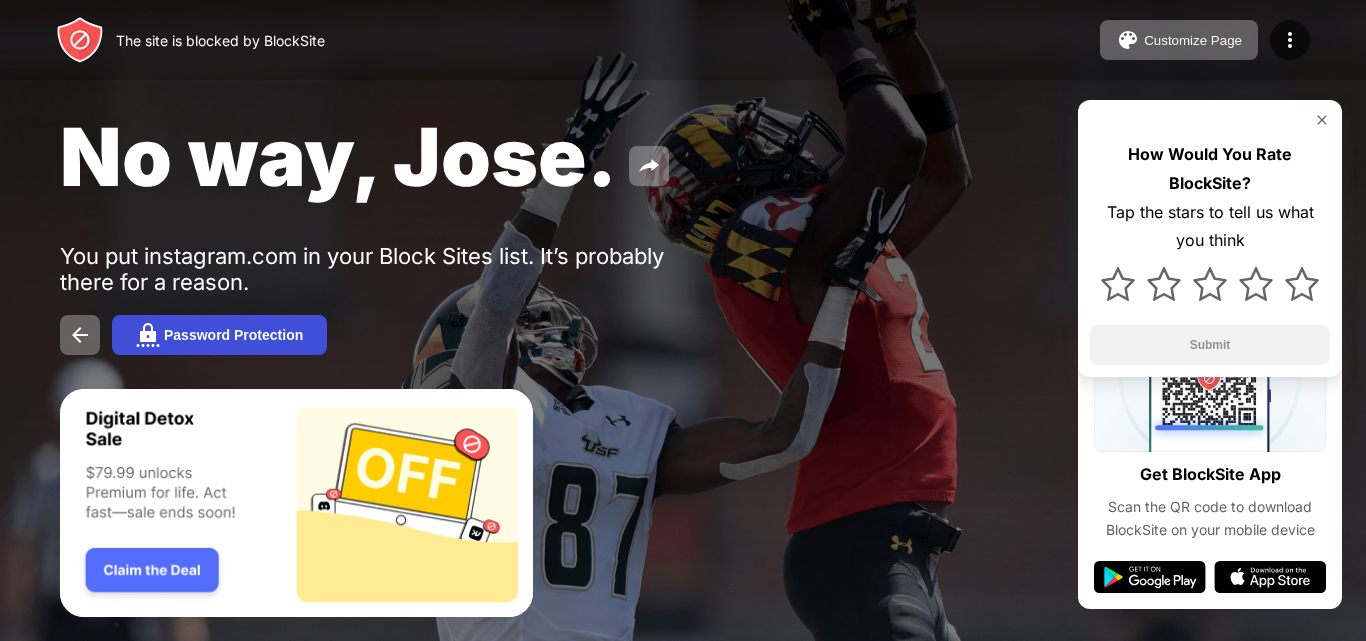 click on "Password Protection" at bounding box center (219, 335) 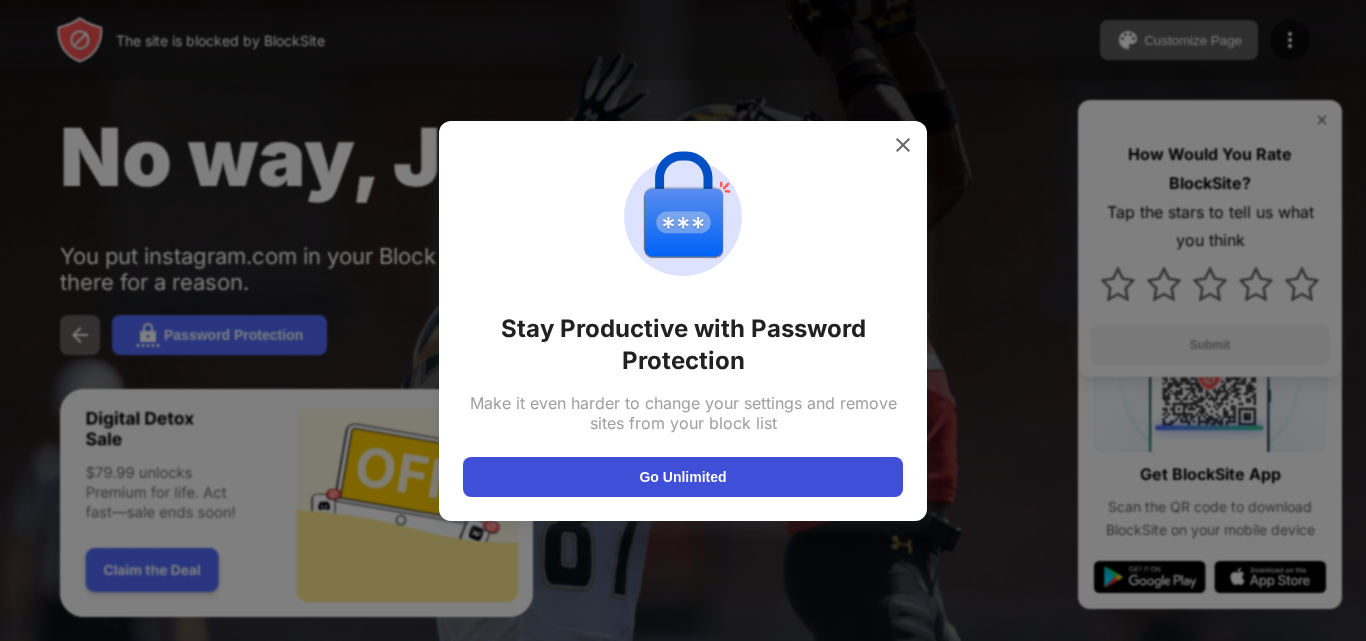 click on "Go Unlimited" at bounding box center (683, 477) 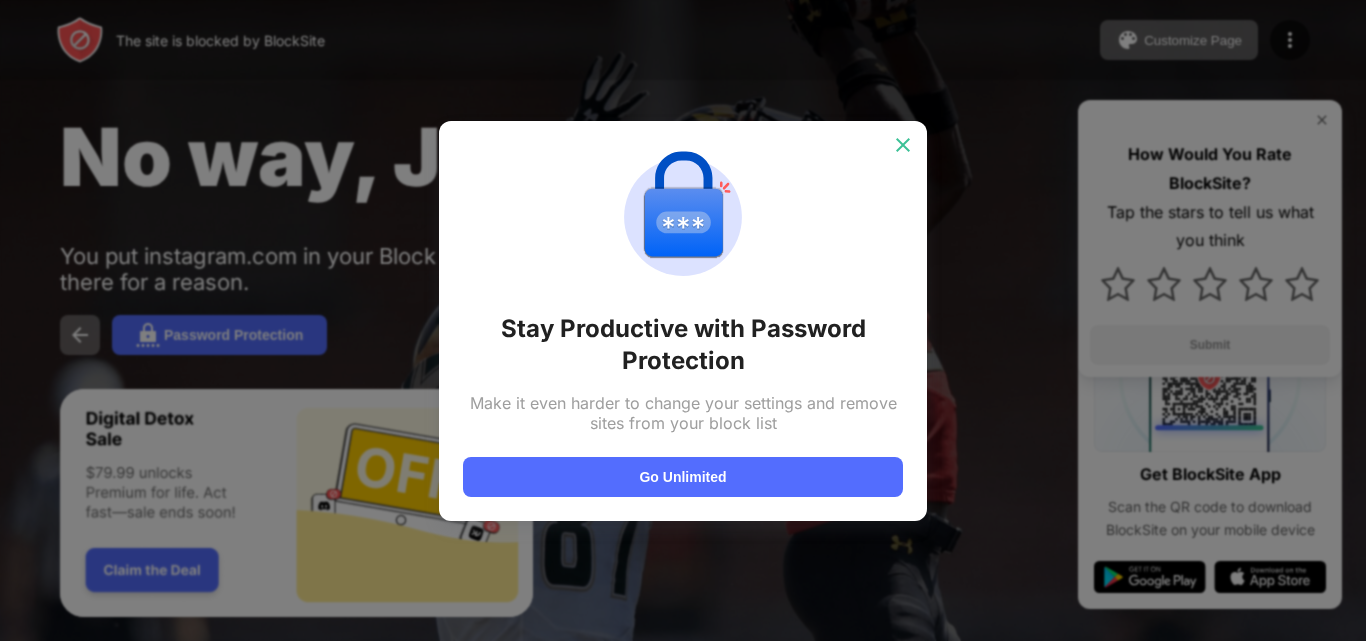 click at bounding box center [903, 145] 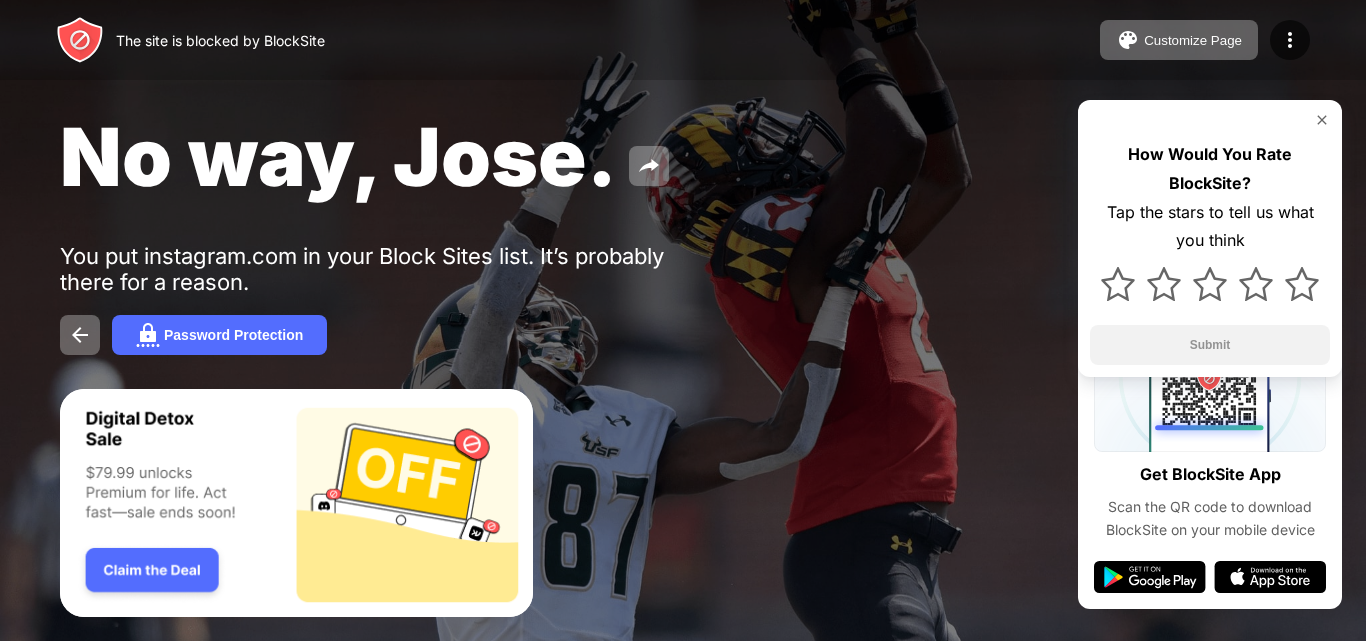 click on "The site is blocked by BlockSite" at bounding box center [220, 40] 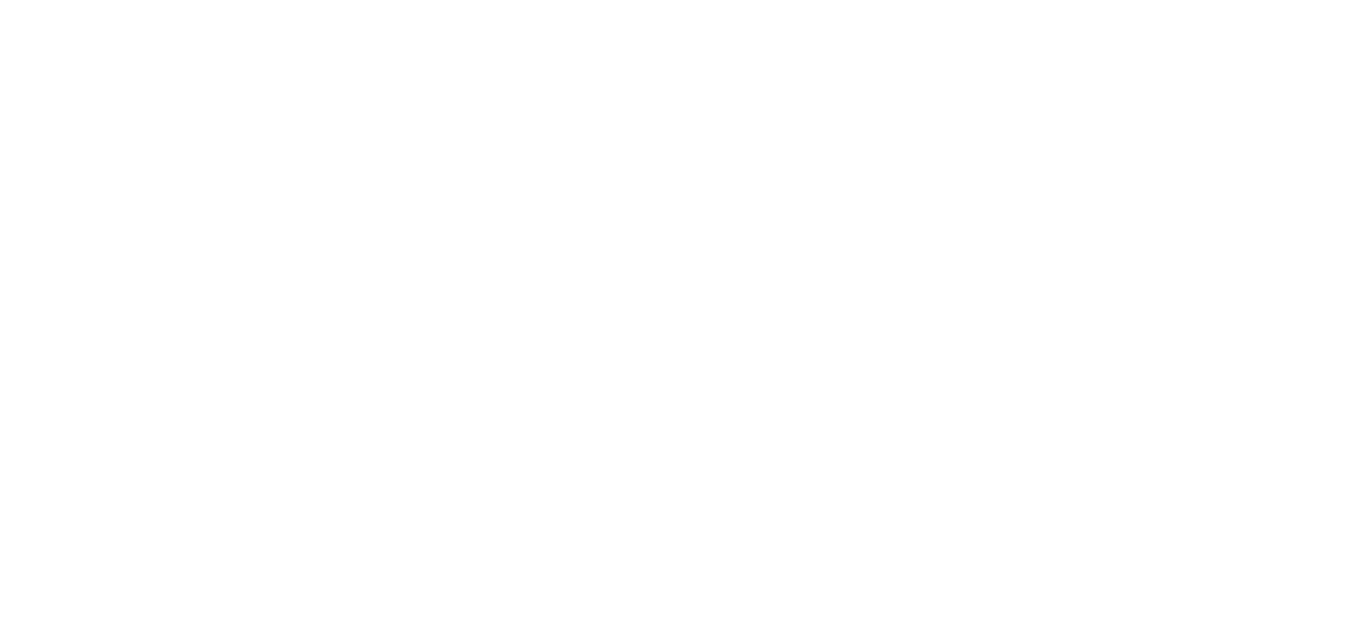 scroll, scrollTop: 0, scrollLeft: 0, axis: both 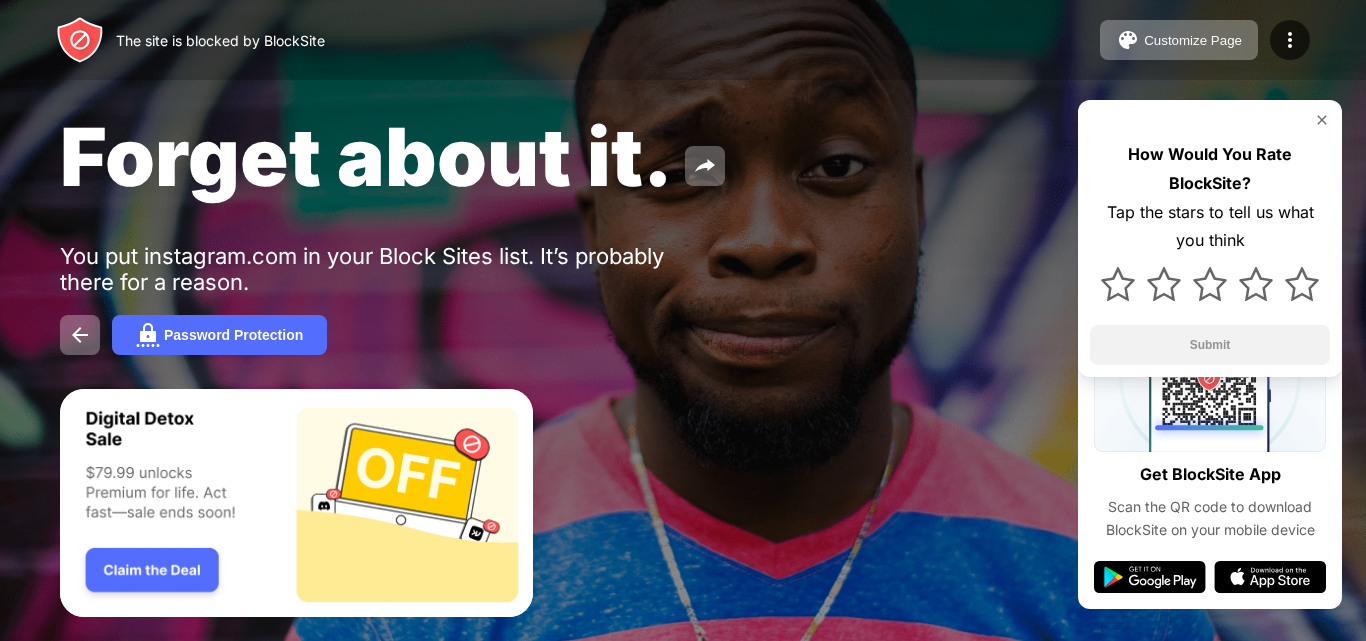click at bounding box center (1322, 120) 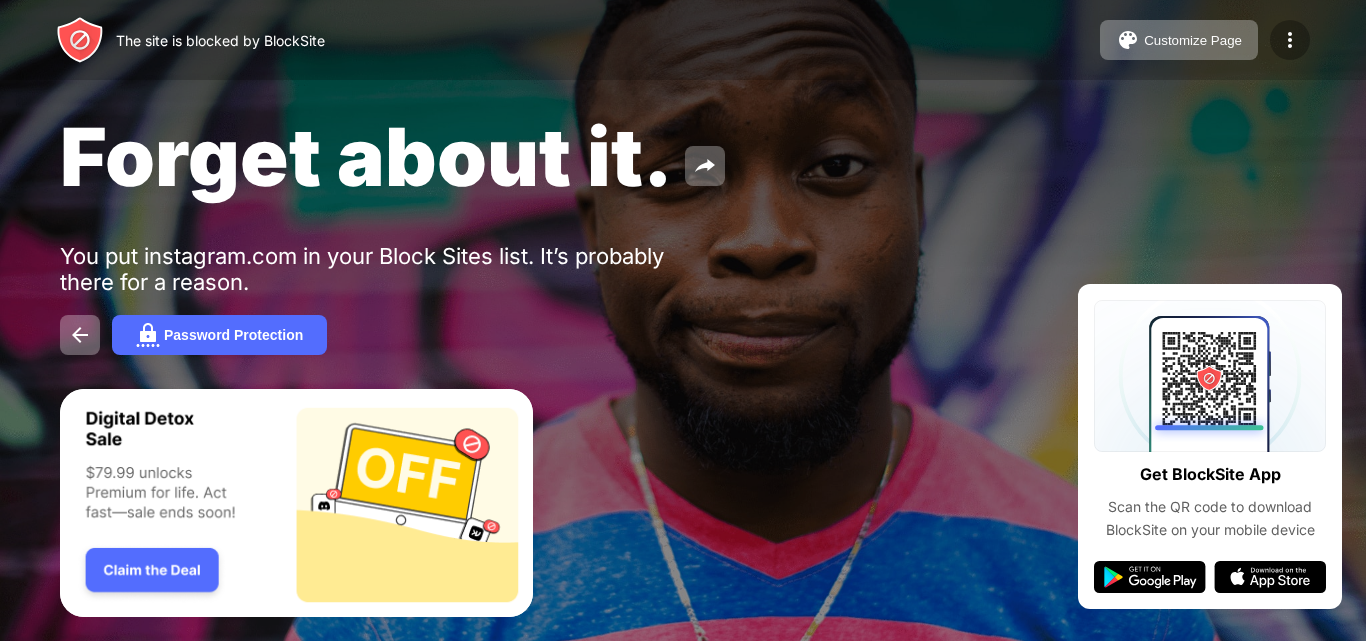 click at bounding box center (1290, 40) 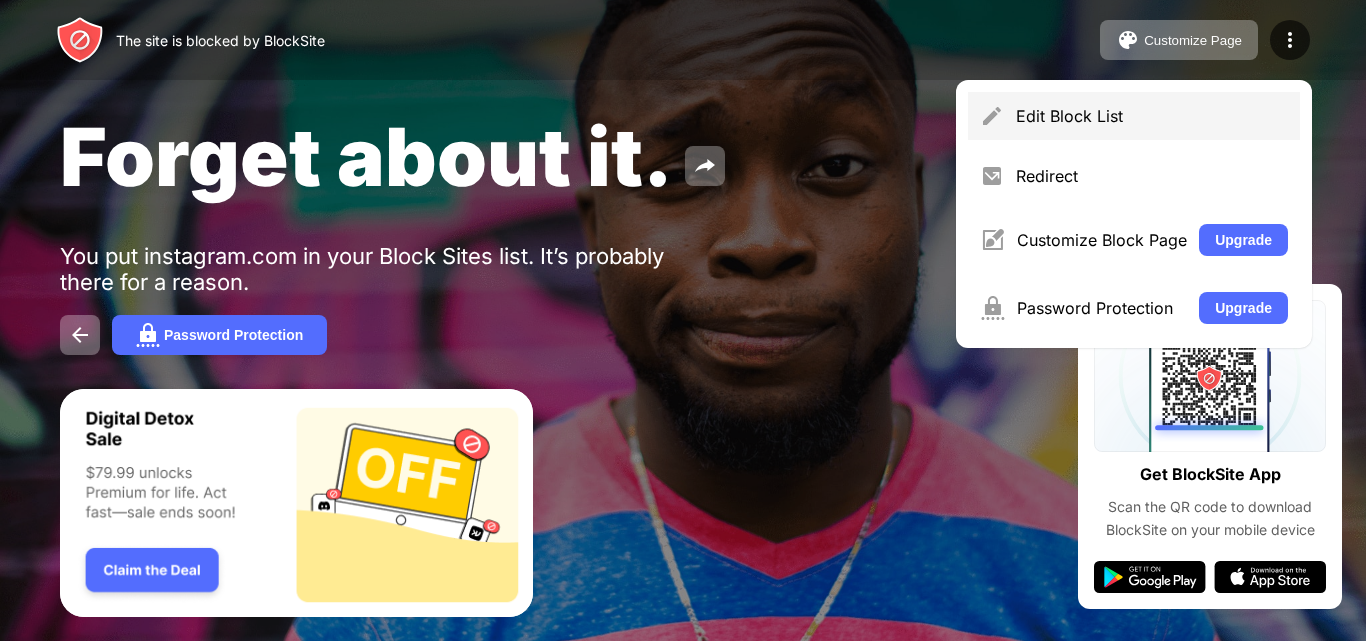 click on "Edit Block List" at bounding box center [1152, 116] 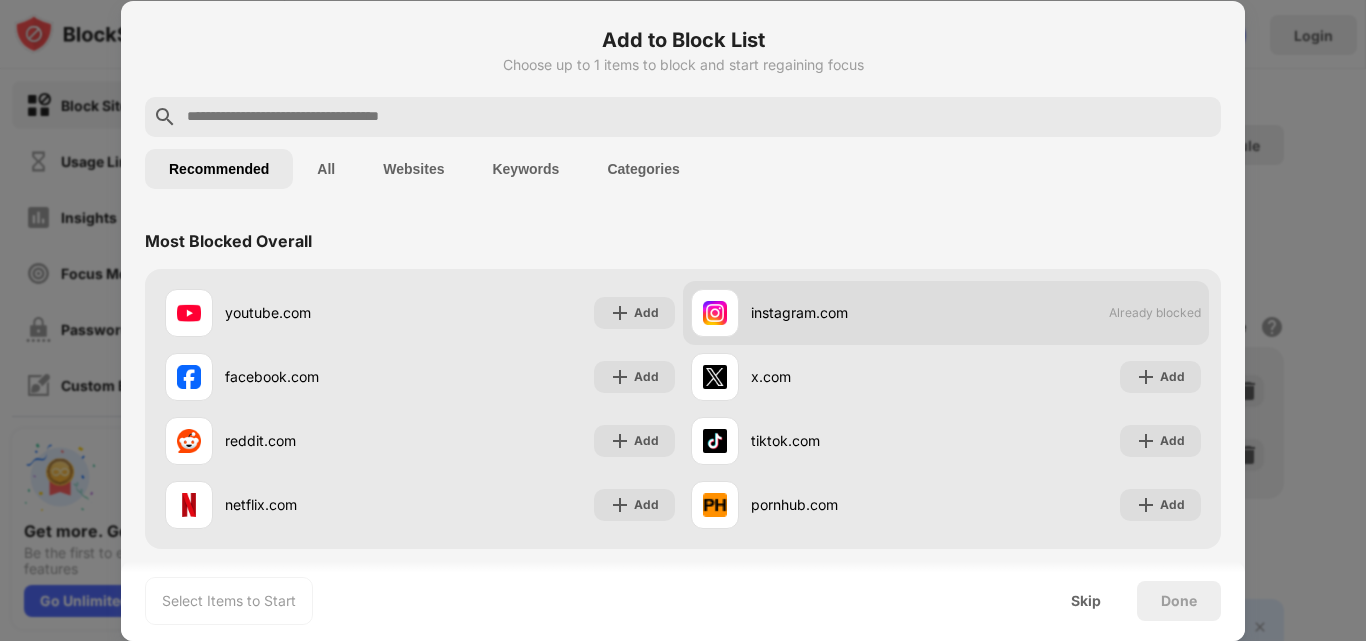 click on "instagram.com Already blocked" at bounding box center (946, 313) 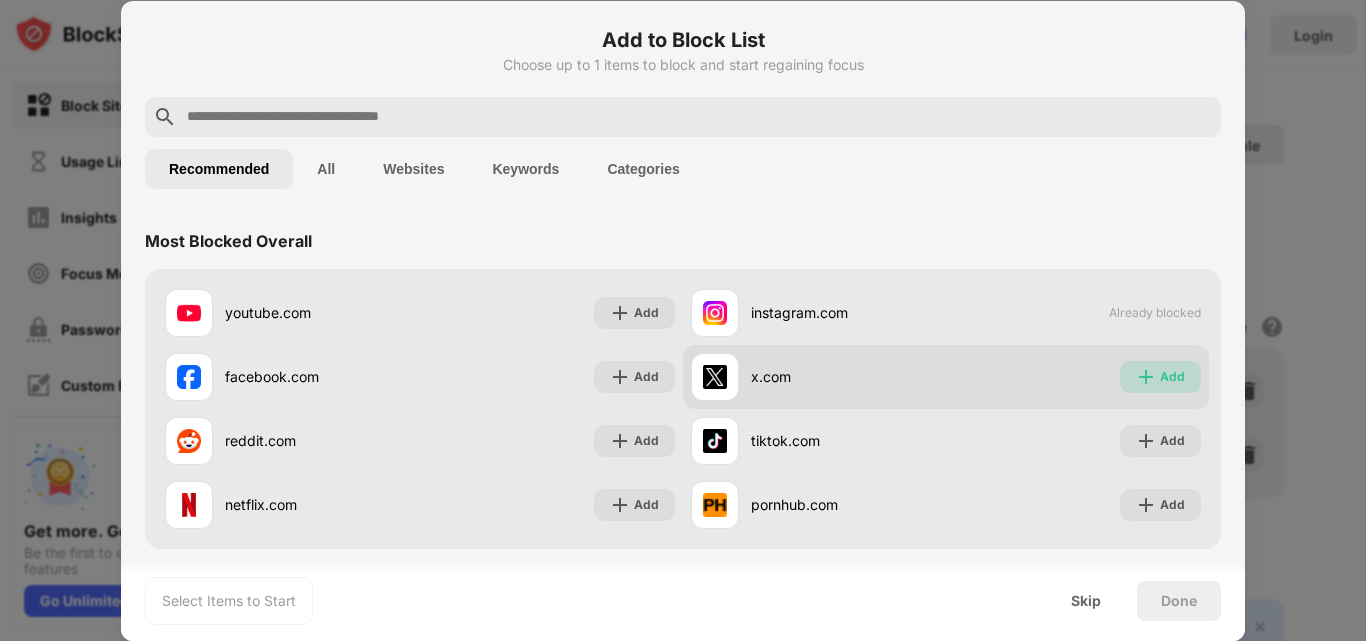 click on "Add" at bounding box center [1172, 377] 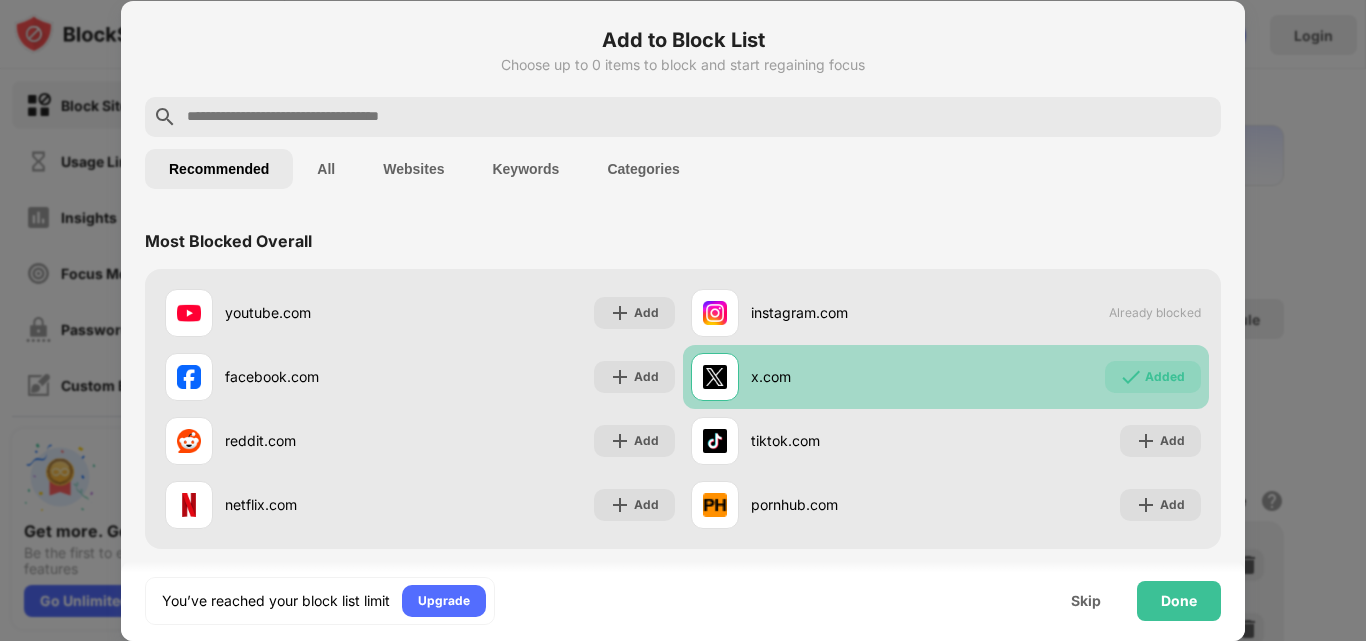 scroll, scrollTop: 0, scrollLeft: 0, axis: both 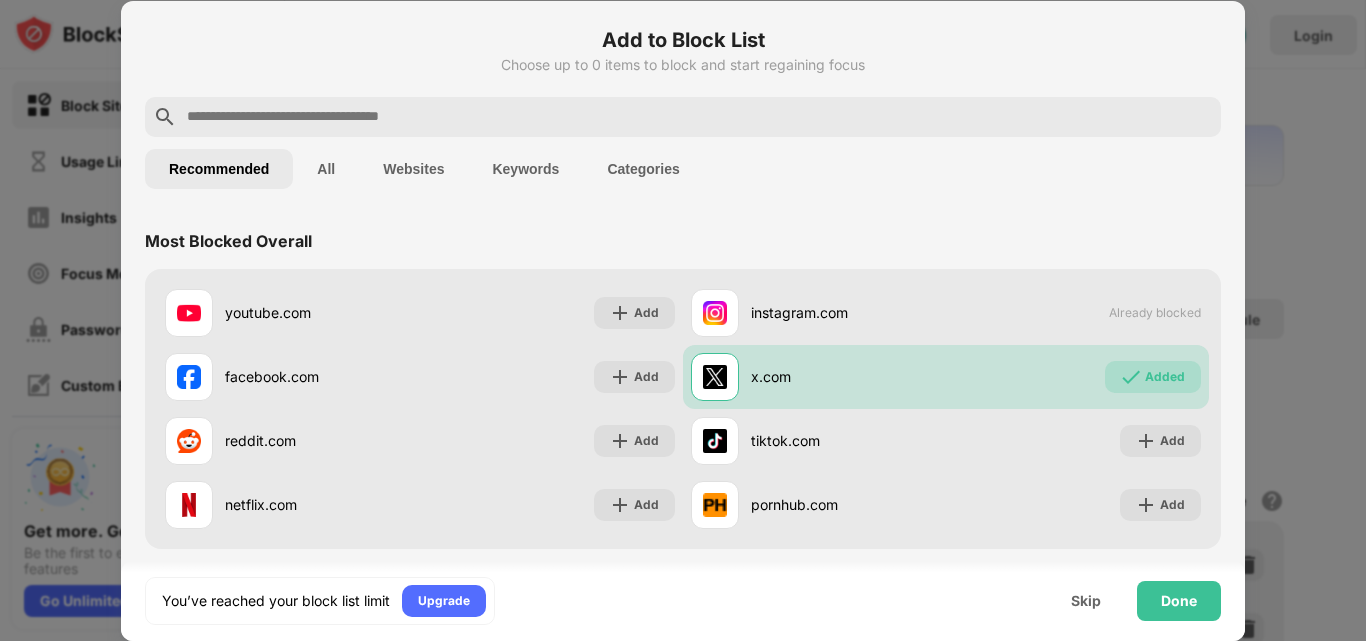 click on "All" at bounding box center (326, 169) 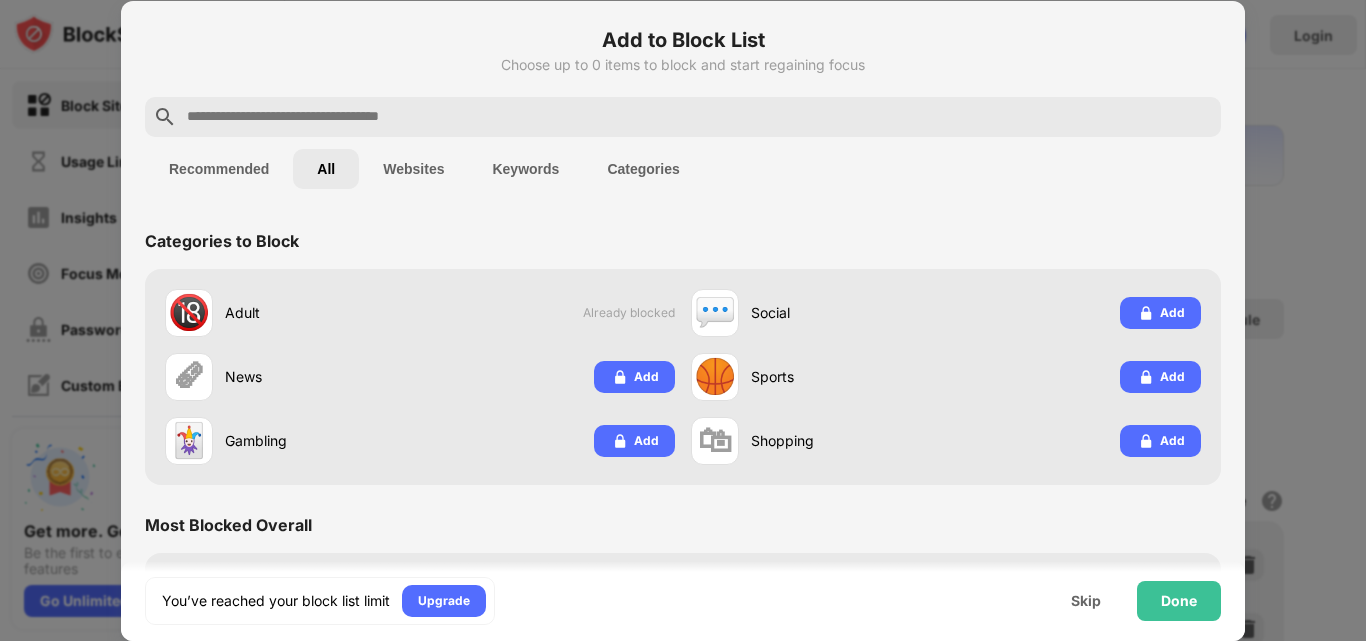 click on "Websites" at bounding box center (413, 169) 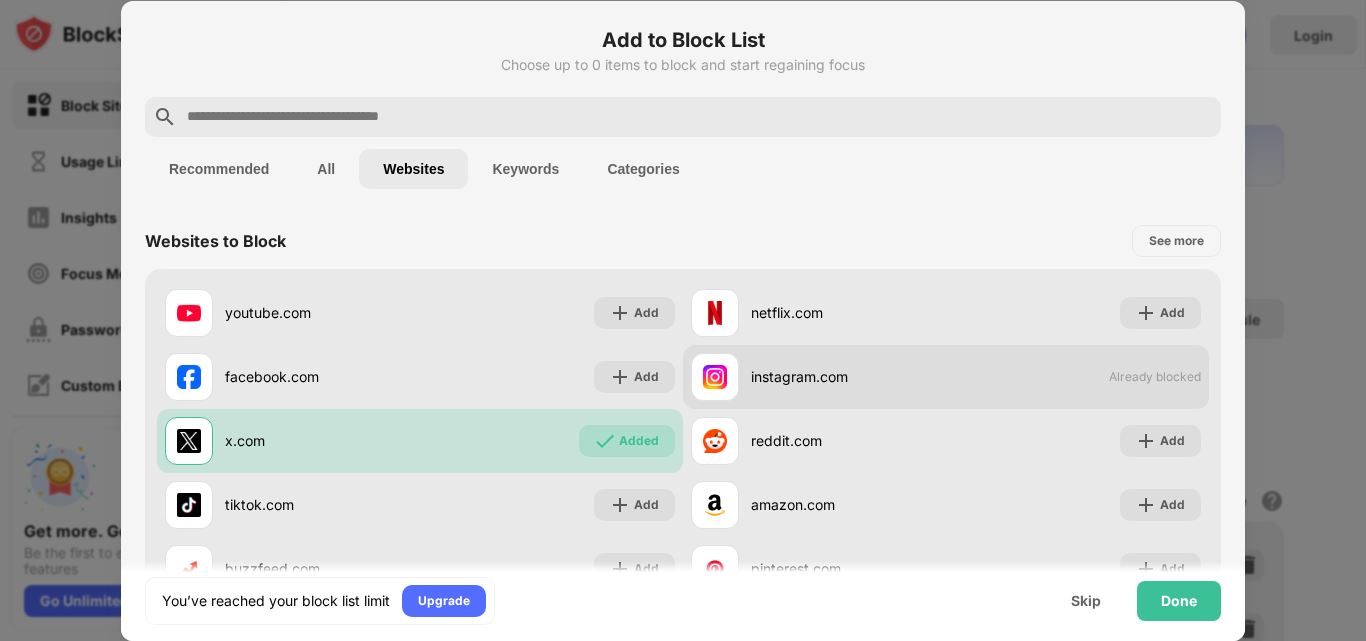 click on "instagram.com" at bounding box center (818, 377) 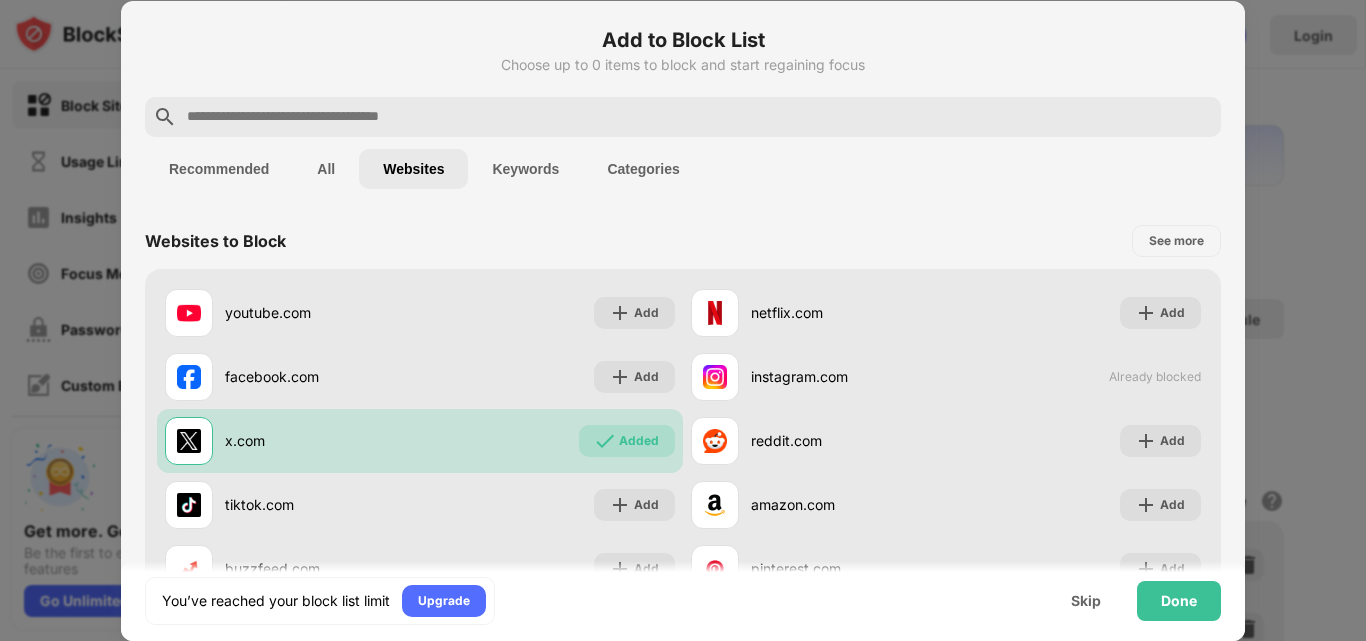 click on "Keywords" at bounding box center (525, 169) 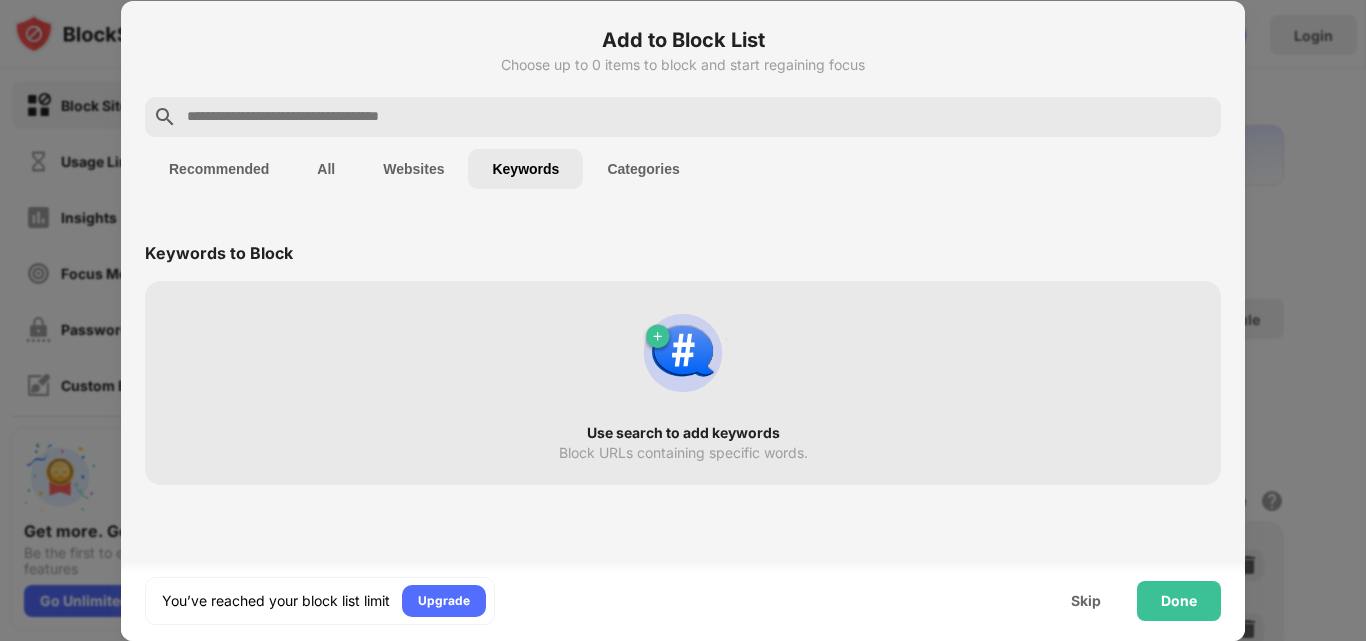click on "Categories" at bounding box center [643, 169] 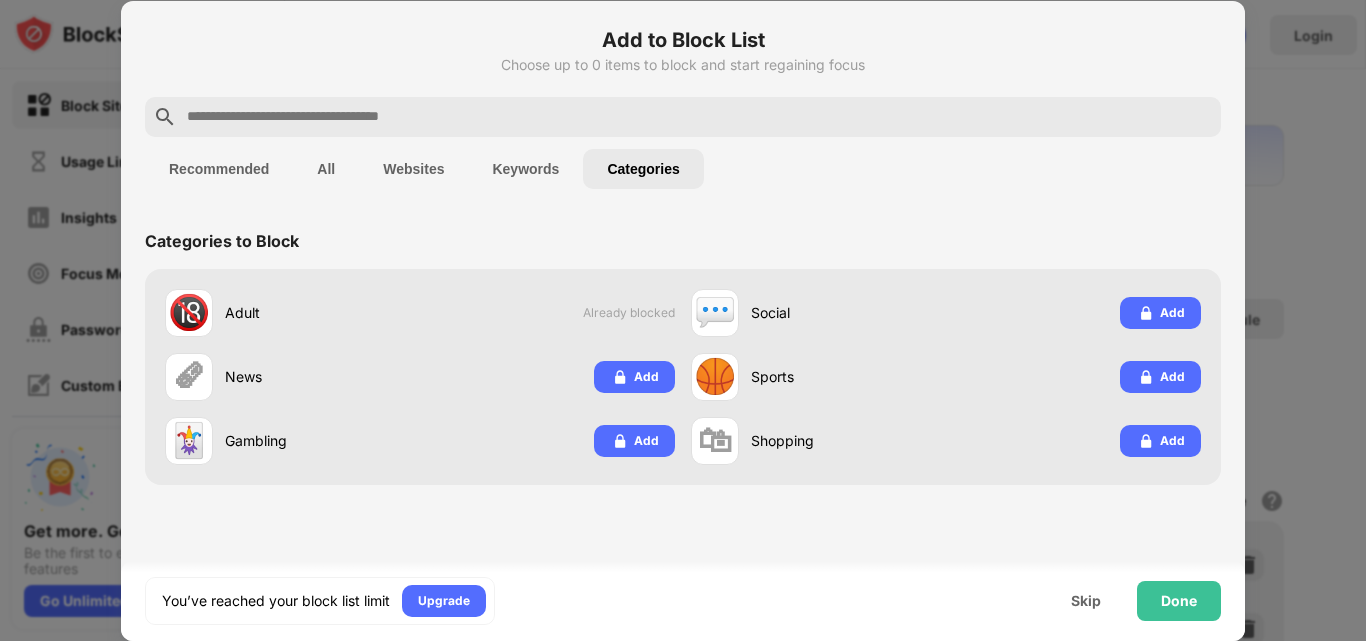 click on "Recommended" at bounding box center (219, 169) 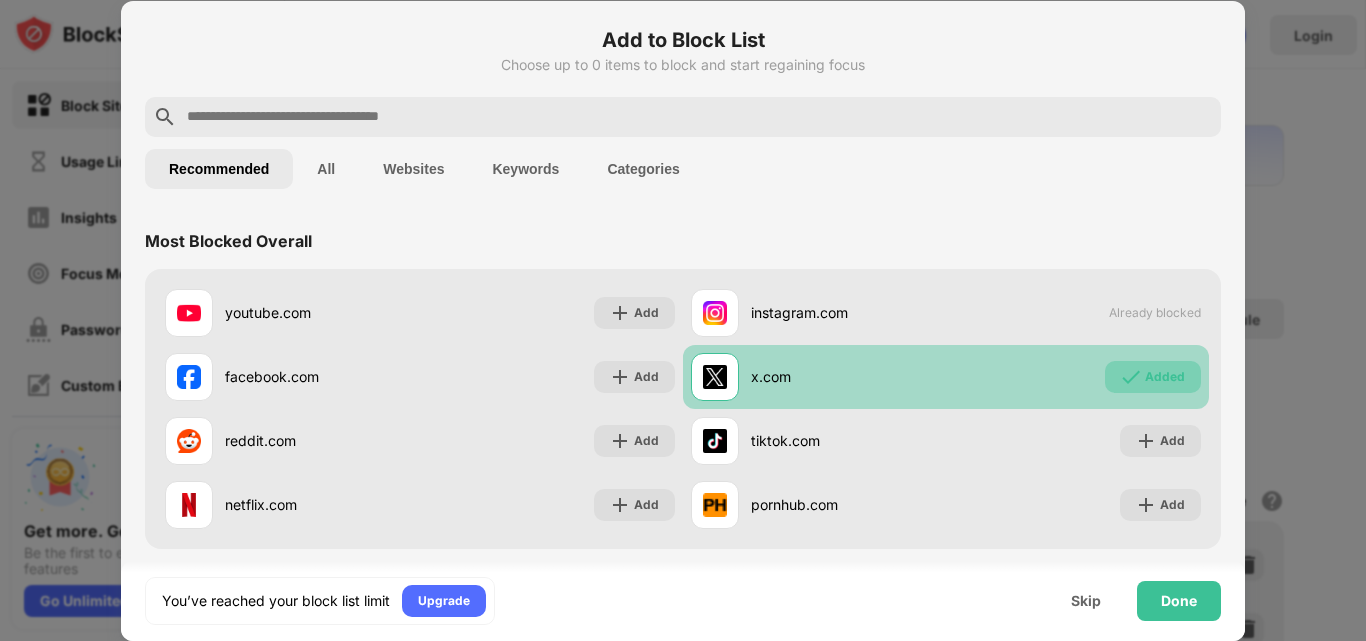 click on "Added" at bounding box center (1165, 377) 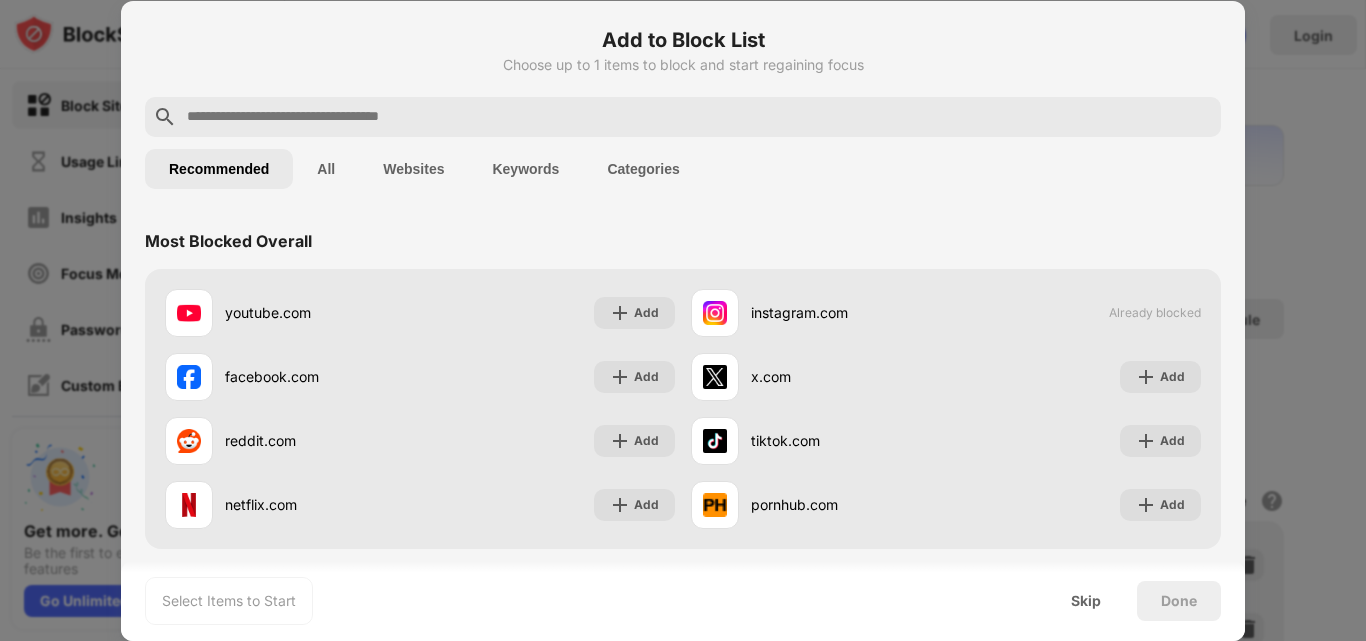 scroll, scrollTop: 0, scrollLeft: 0, axis: both 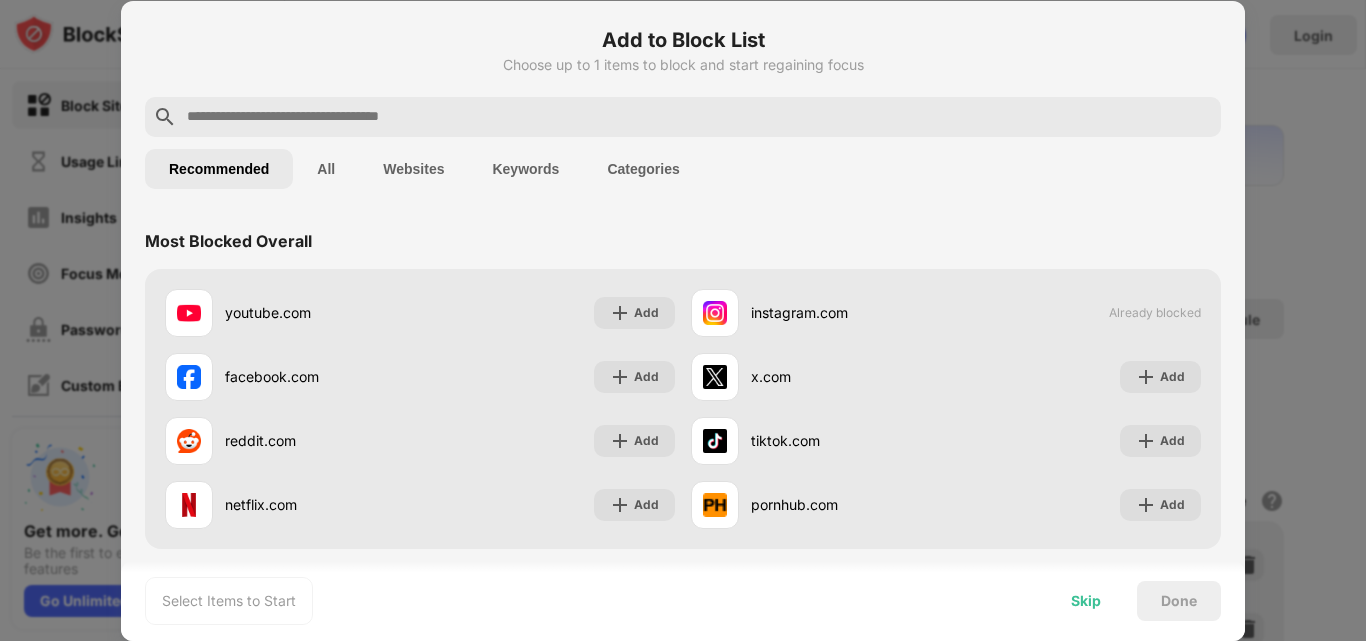 click on "Skip" at bounding box center [1086, 601] 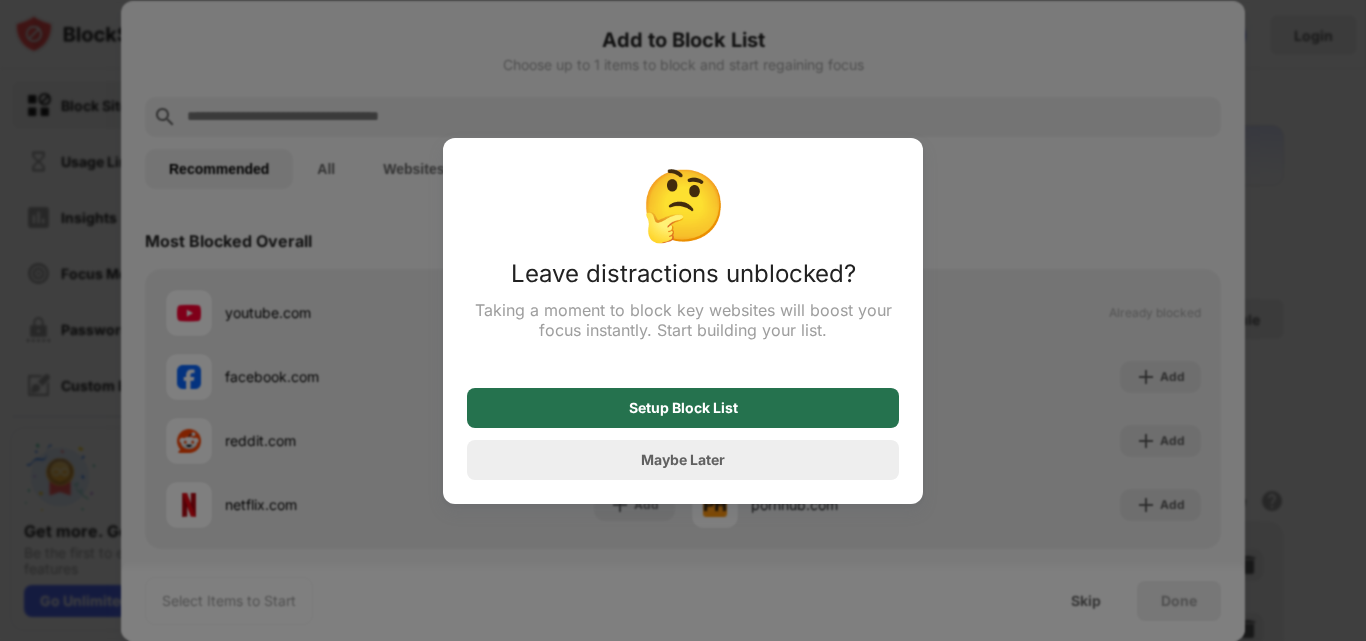 click on "Setup Block List" at bounding box center (683, 408) 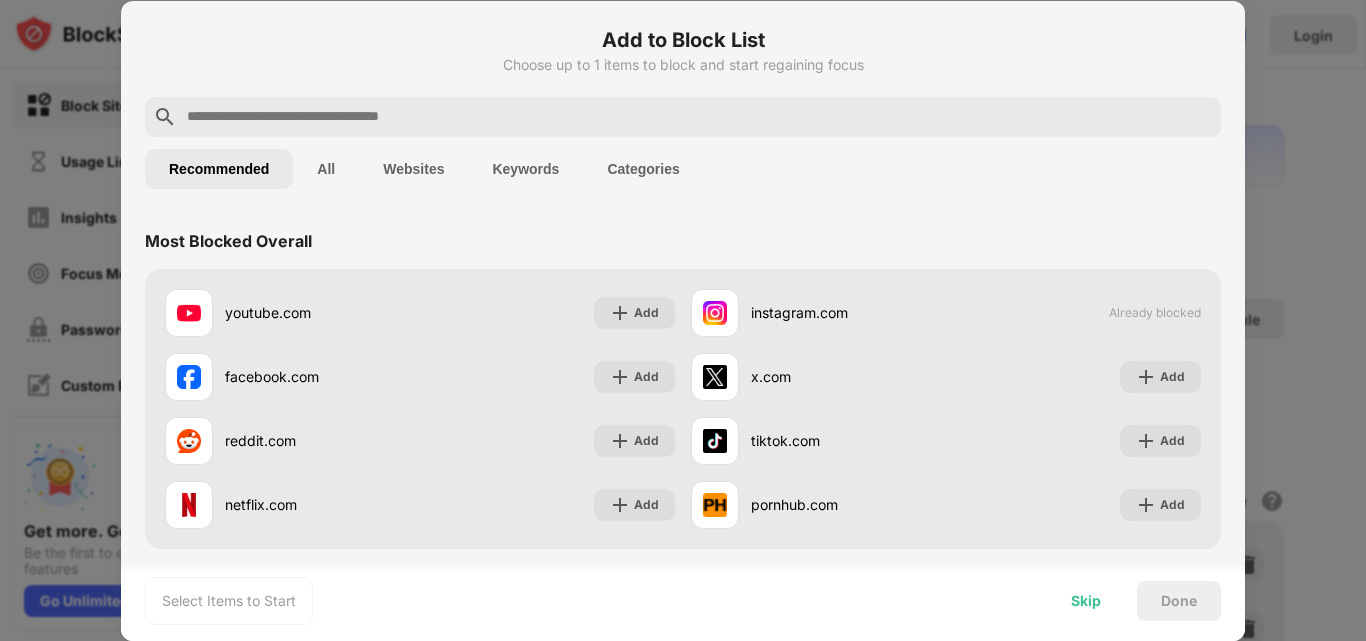 click on "Skip" at bounding box center [1086, 601] 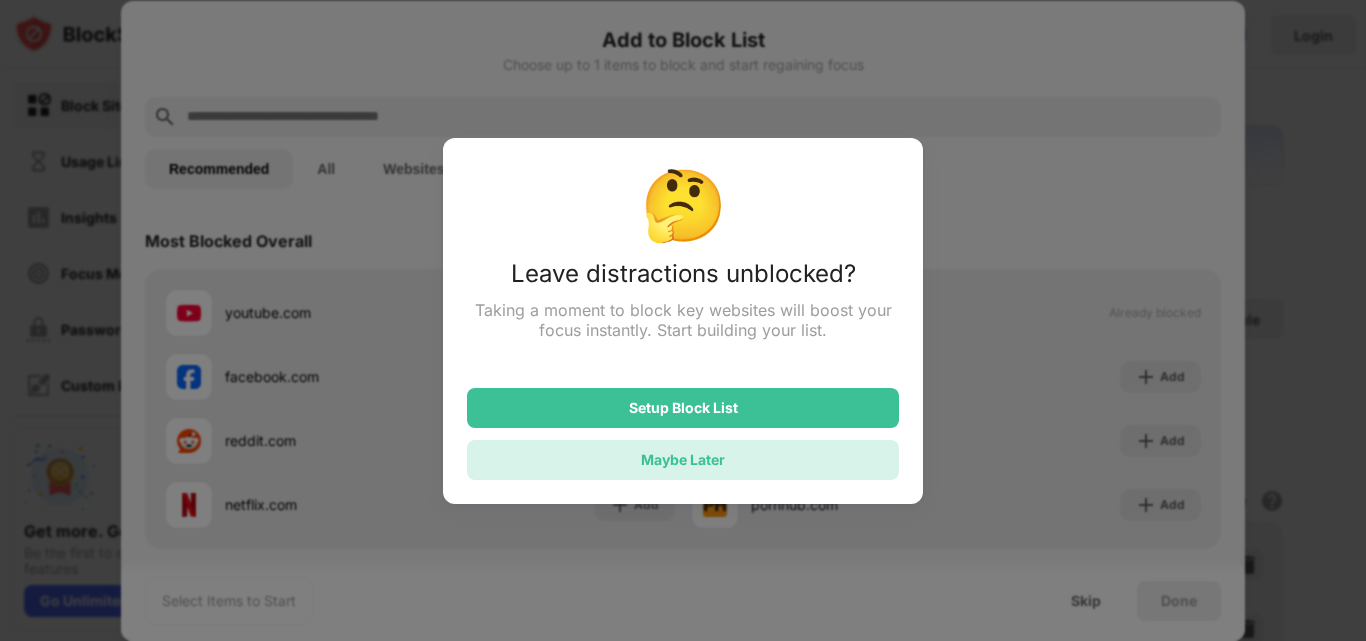 click on "Maybe Later" at bounding box center (683, 460) 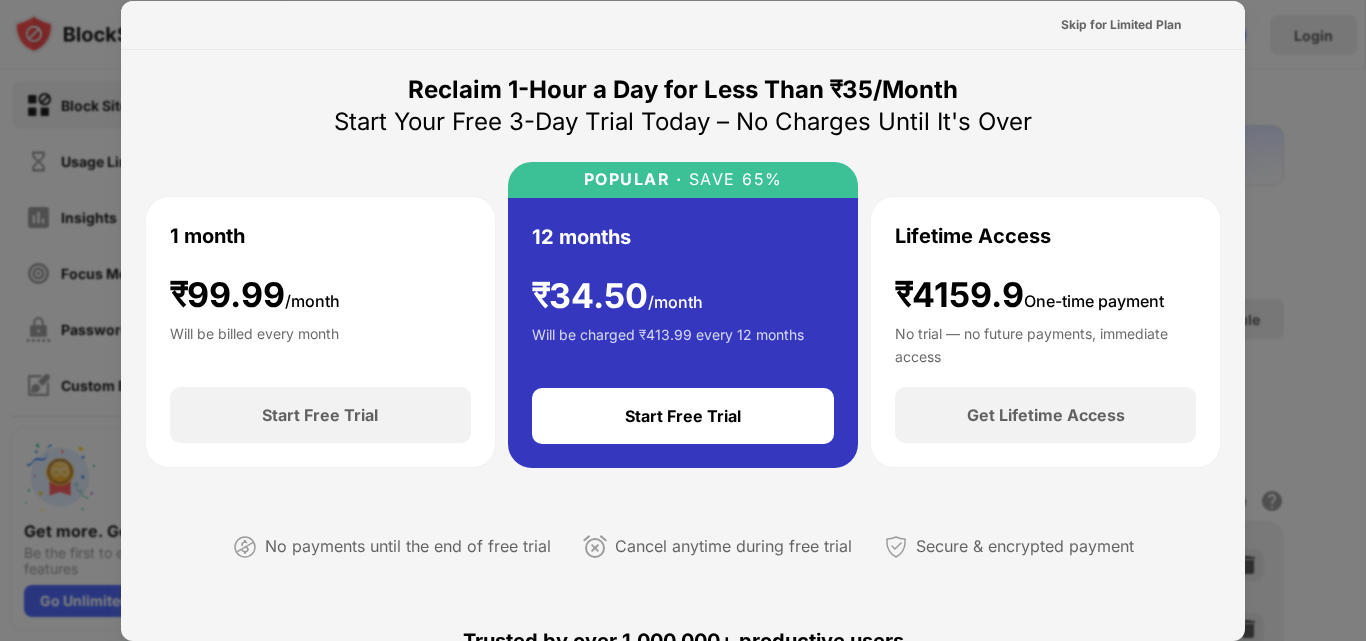 click at bounding box center (683, 320) 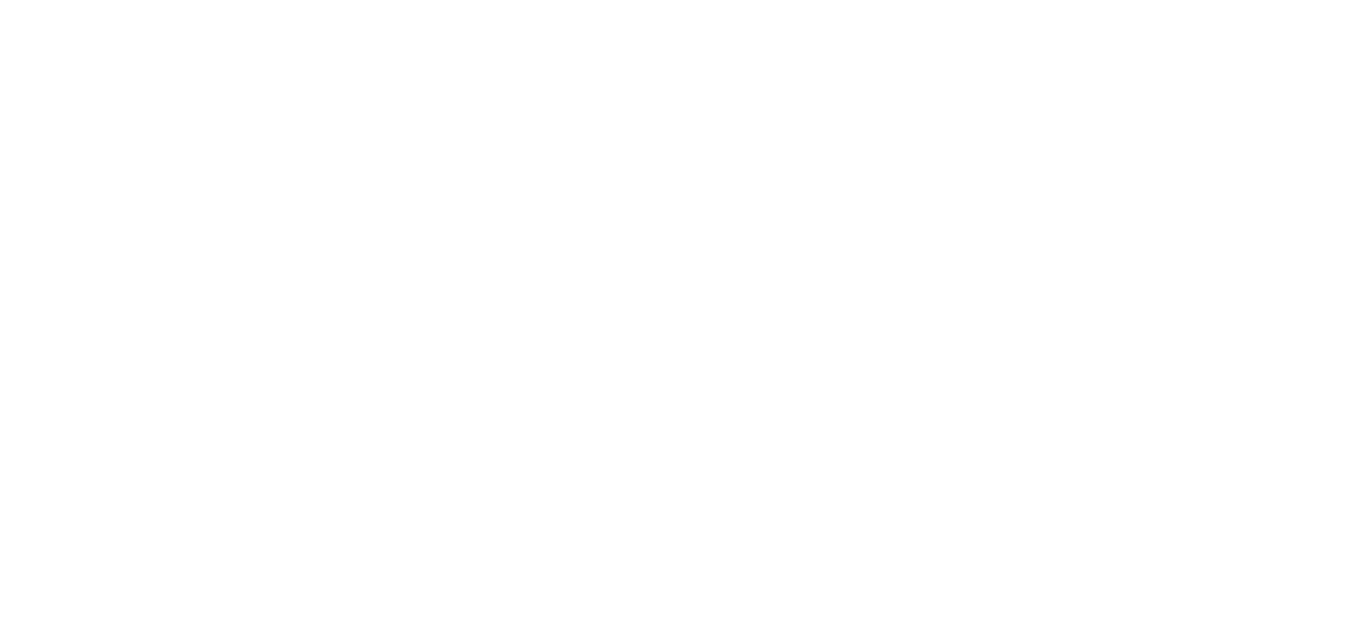scroll, scrollTop: 0, scrollLeft: 0, axis: both 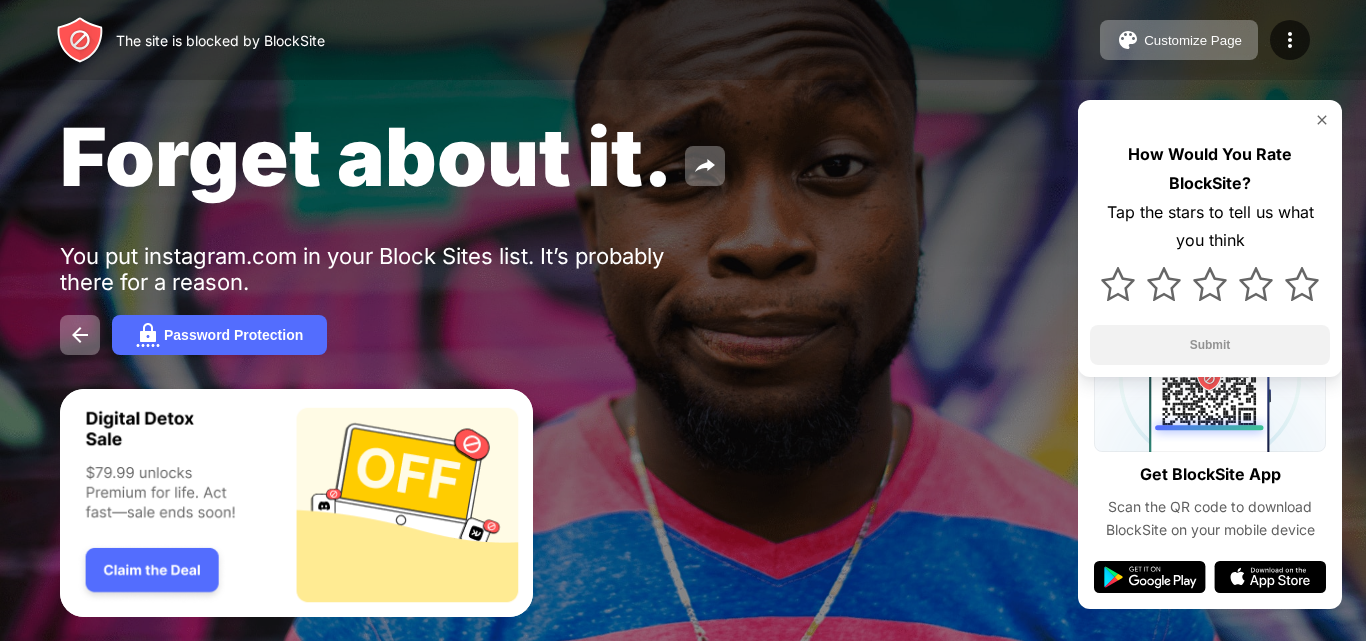 click on "The site is blocked by BlockSite" at bounding box center [220, 40] 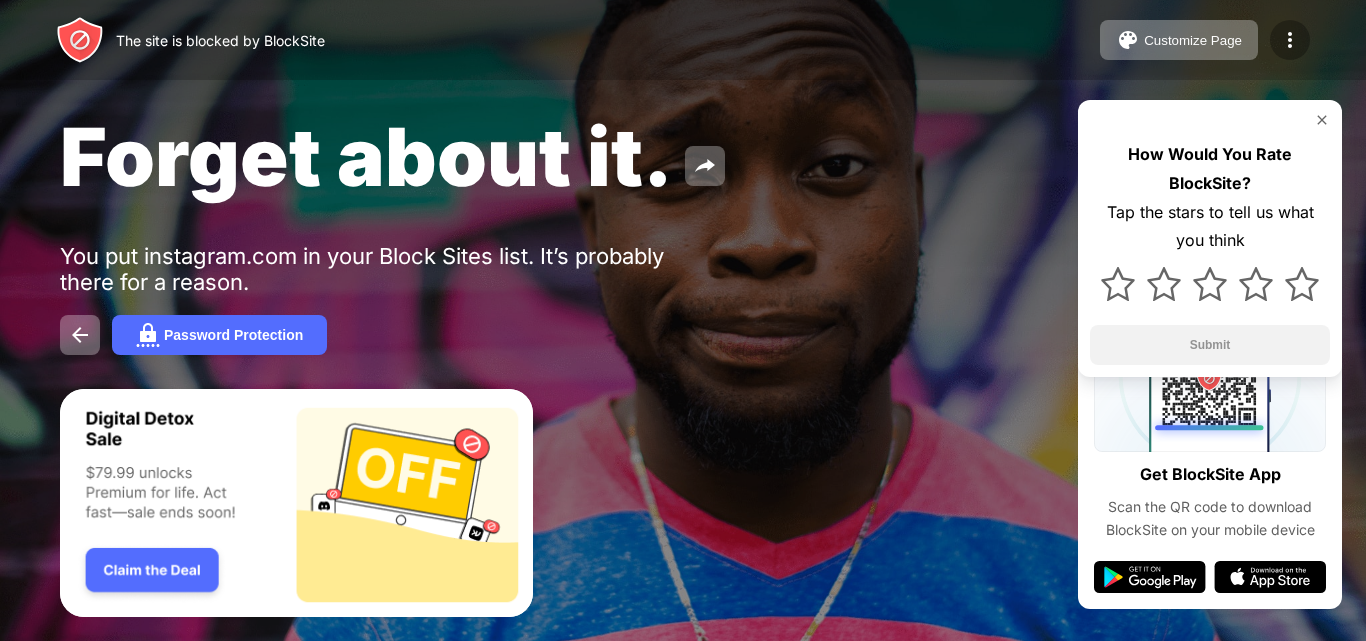 click at bounding box center [1290, 40] 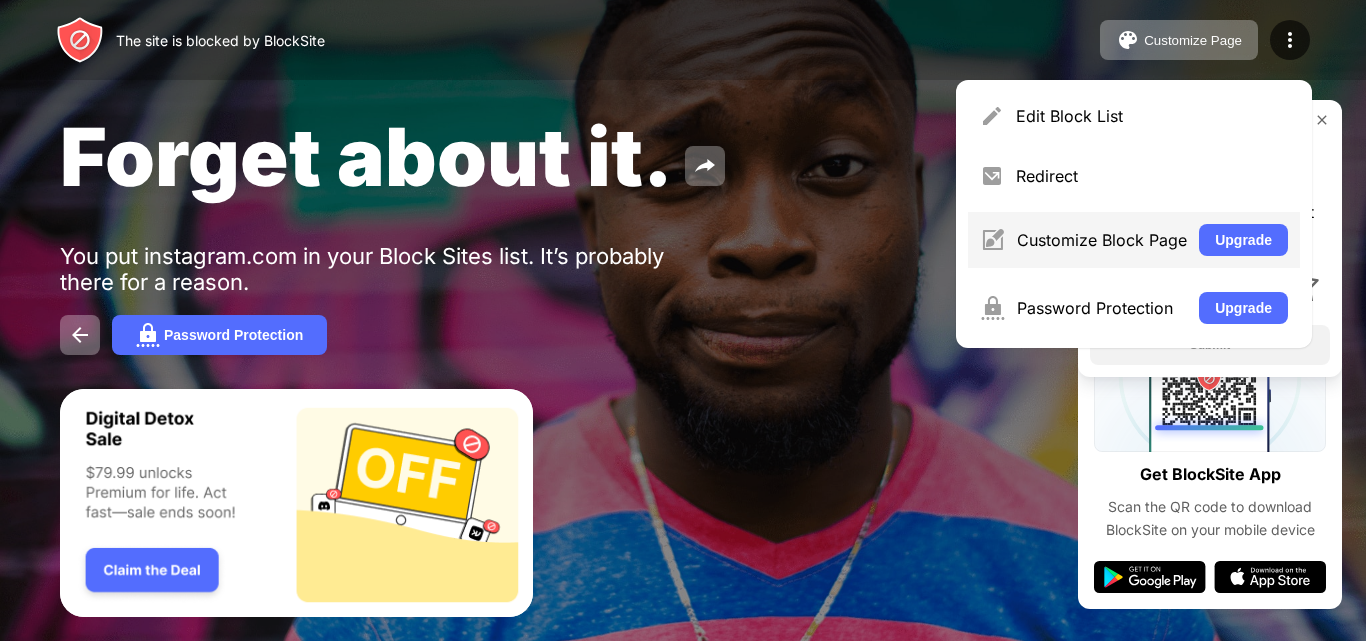 click on "Customize Block Page Upgrade" at bounding box center (1134, 240) 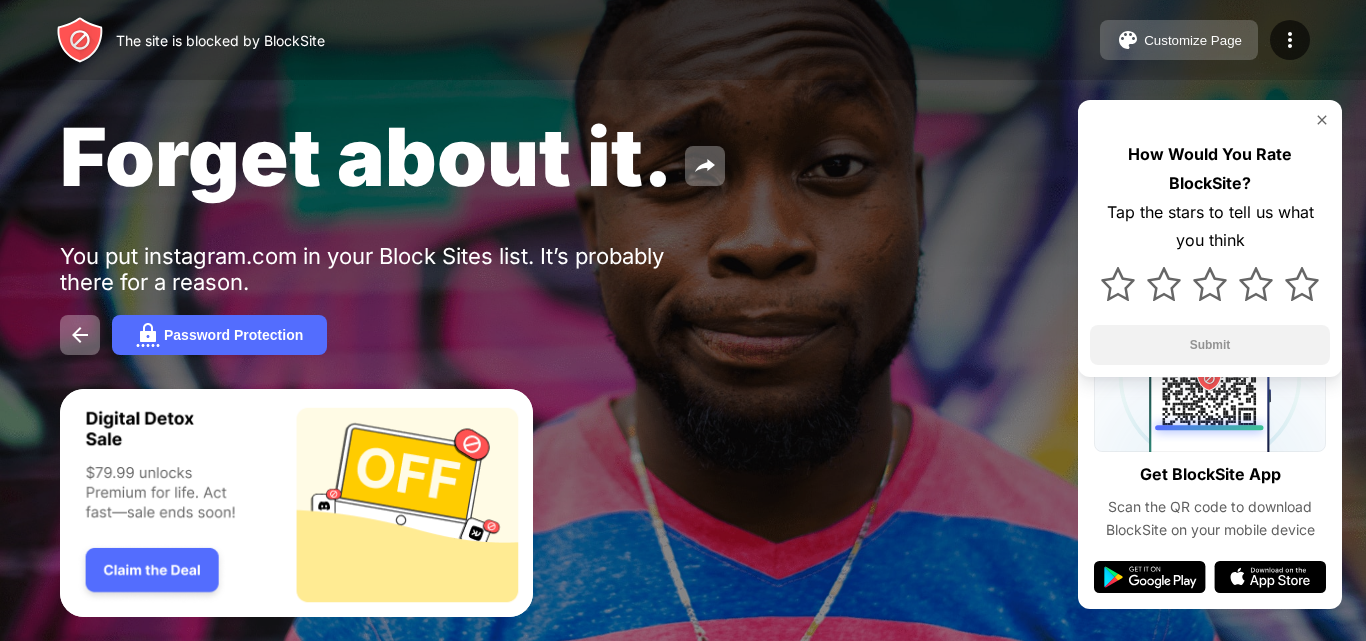 click on "Customize Page" at bounding box center [1179, 40] 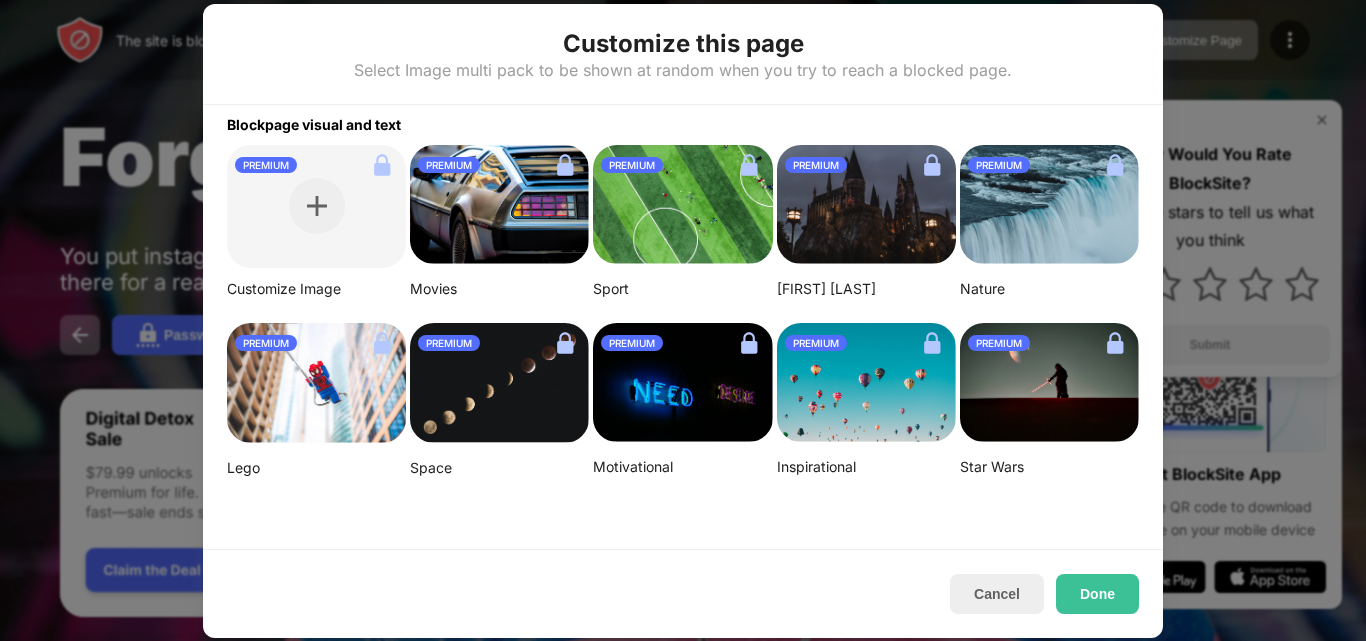 click at bounding box center [683, 320] 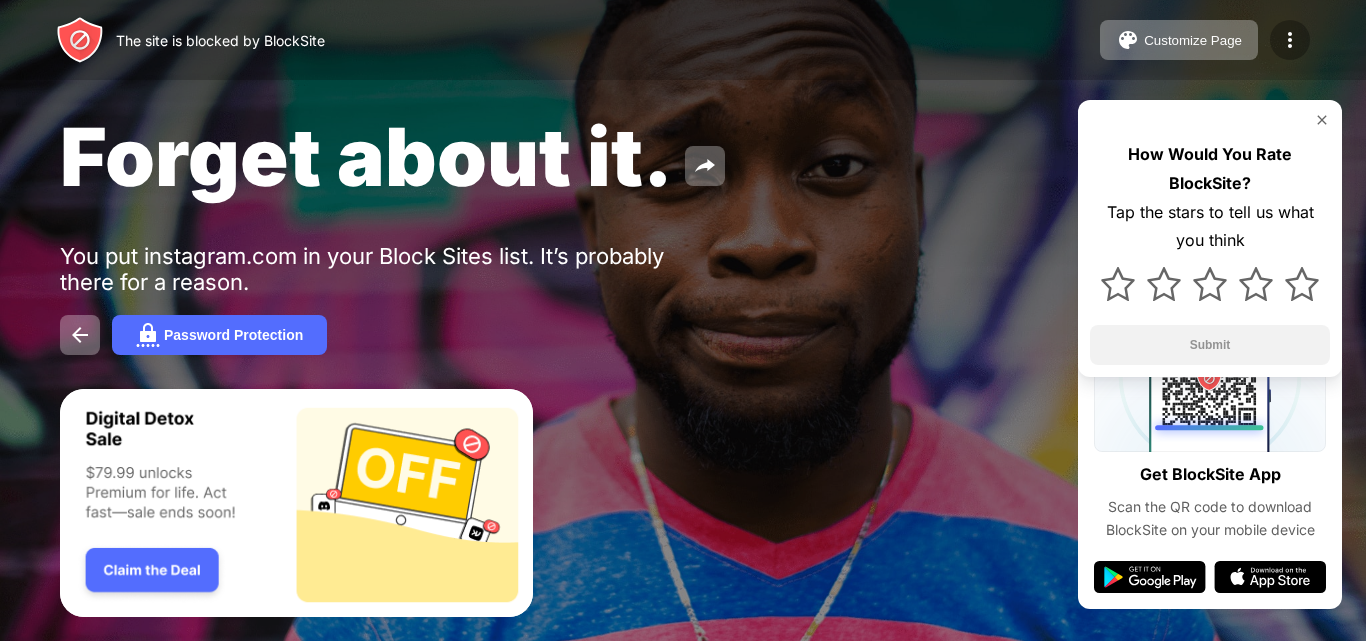 click at bounding box center (1290, 40) 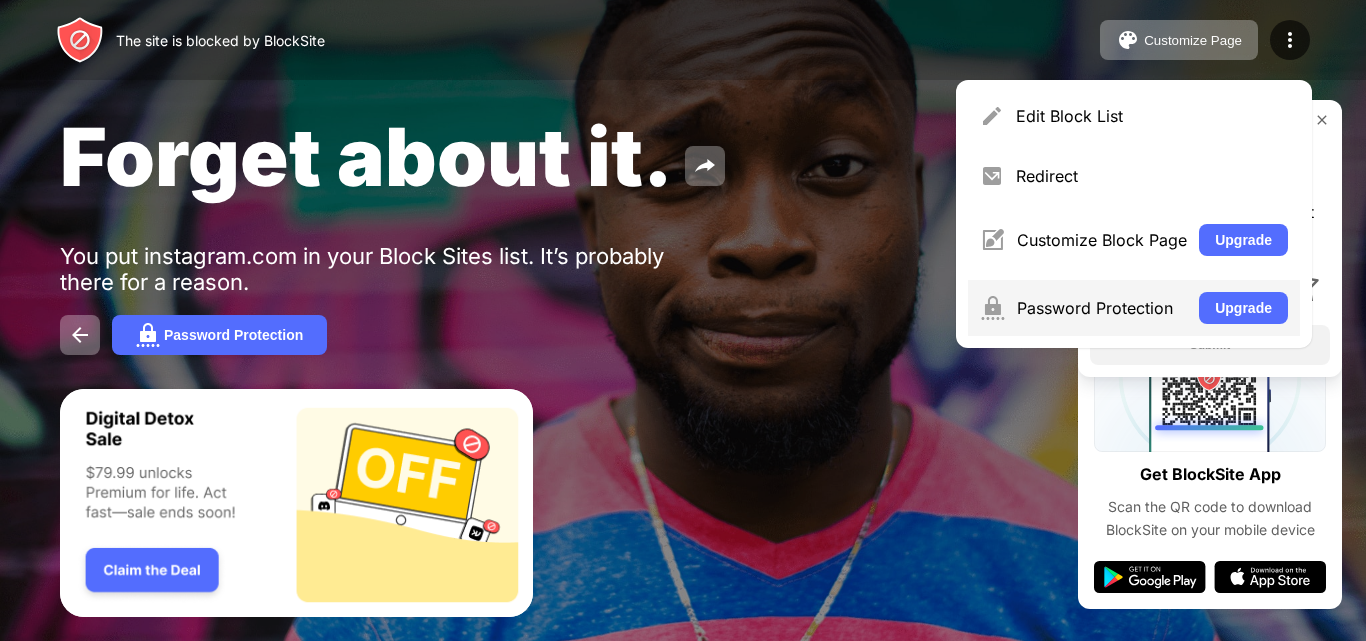 click on "Password Protection Upgrade" at bounding box center (1134, 308) 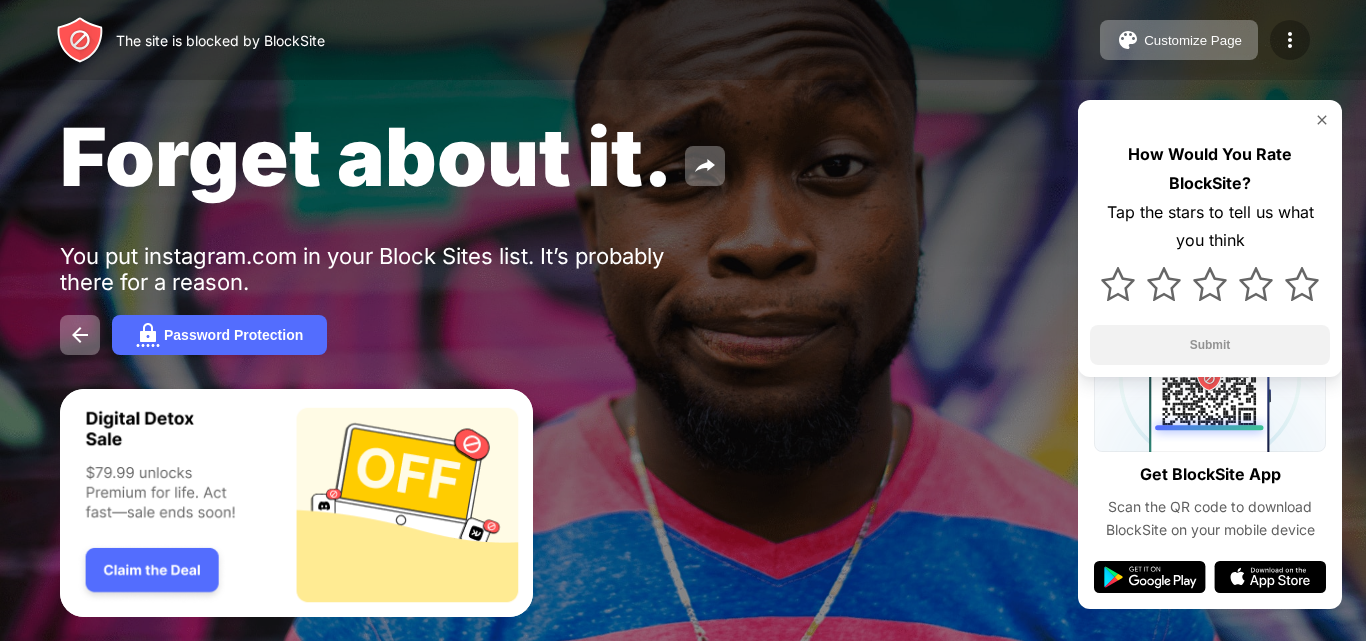 click at bounding box center [1290, 40] 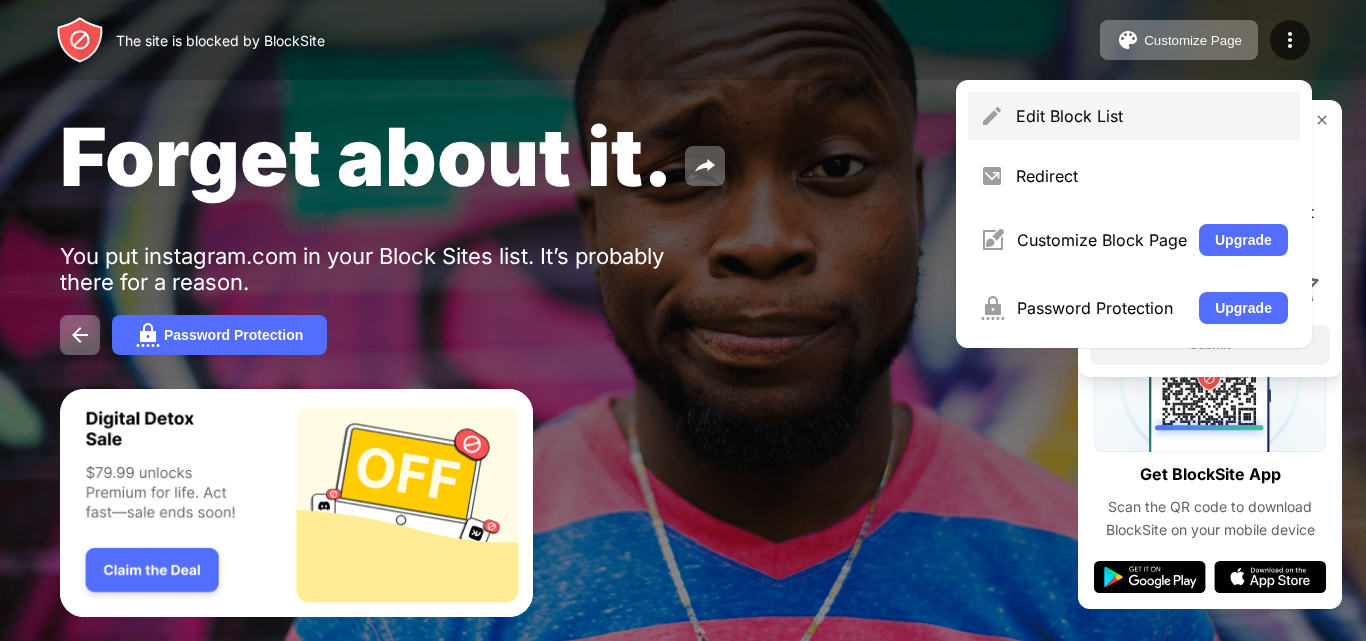 click on "Edit Block List" at bounding box center (1152, 116) 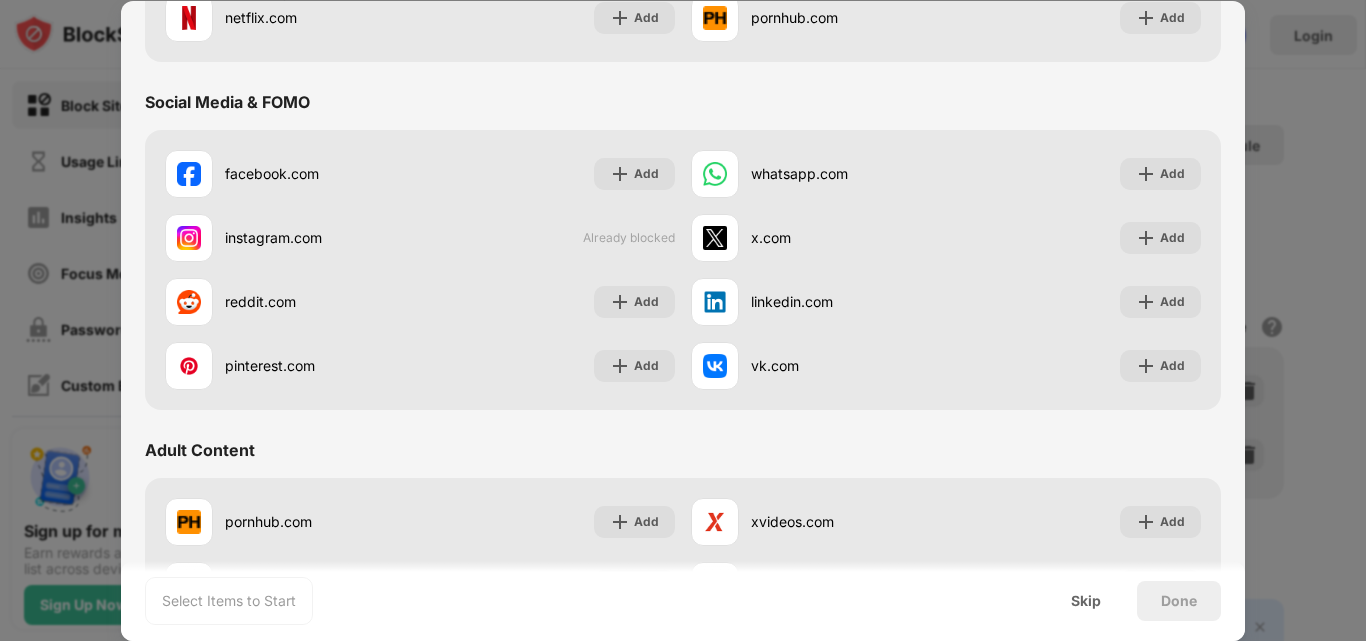 scroll, scrollTop: 506, scrollLeft: 0, axis: vertical 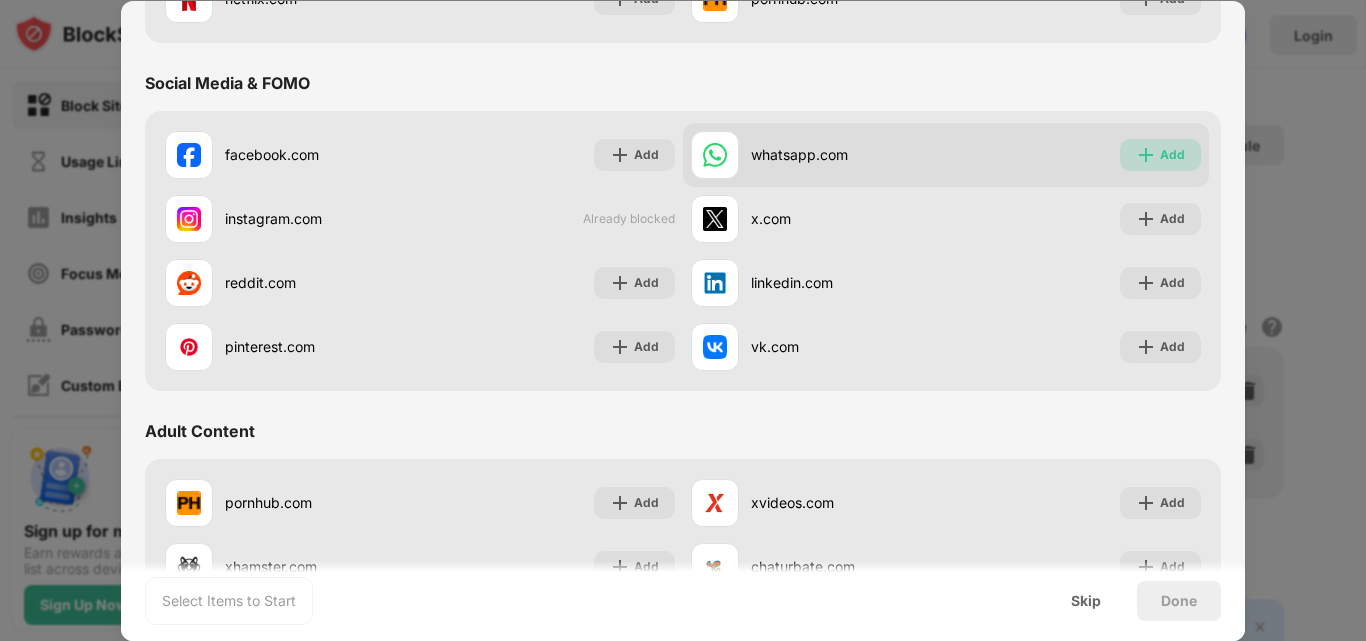 click on "Add" at bounding box center [1160, 155] 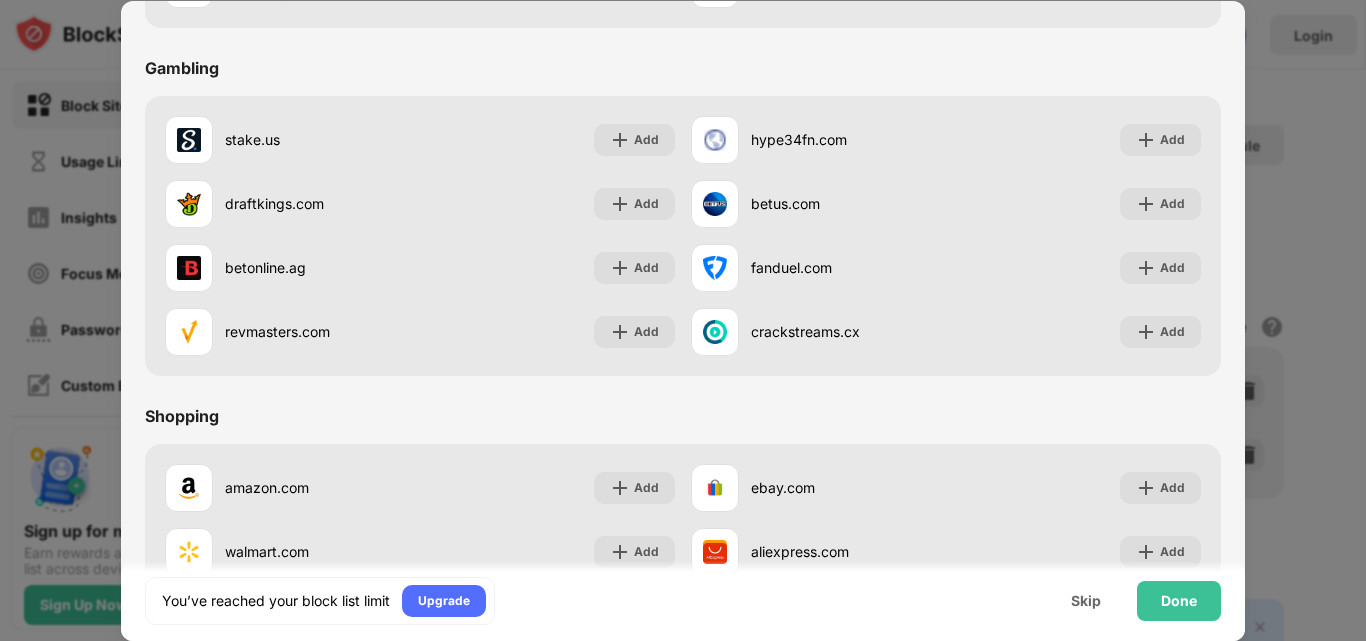 scroll, scrollTop: 0, scrollLeft: 0, axis: both 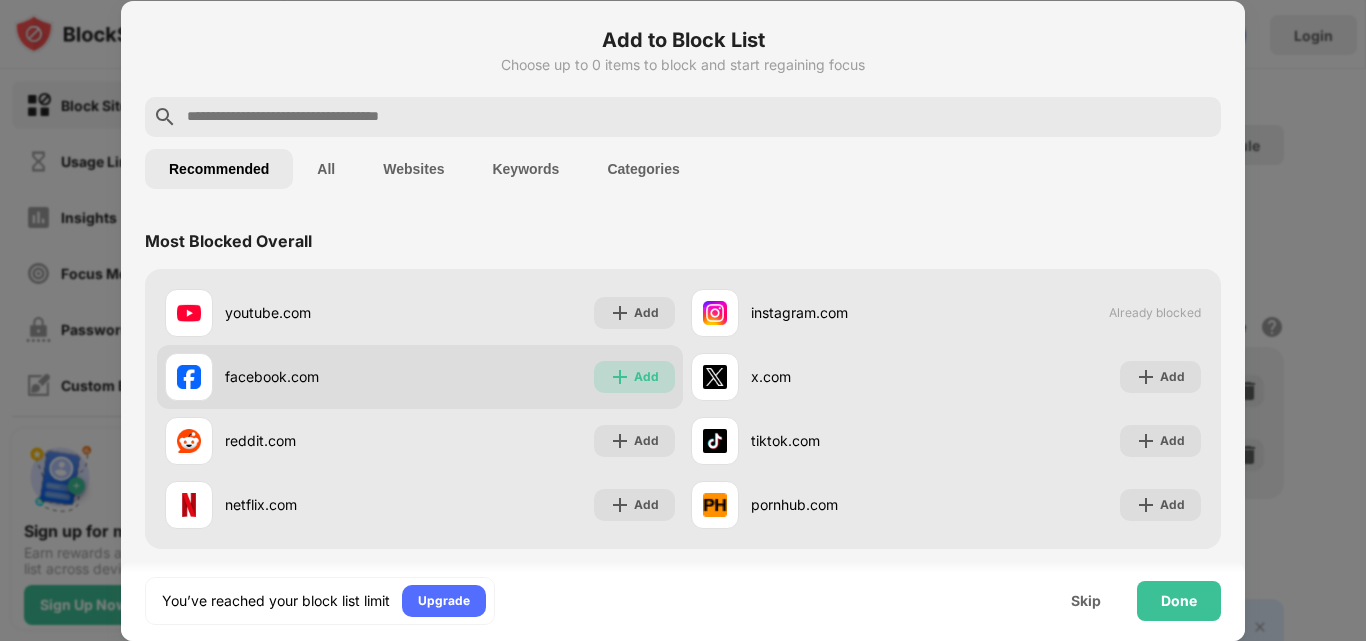 click on "Add" at bounding box center [646, 377] 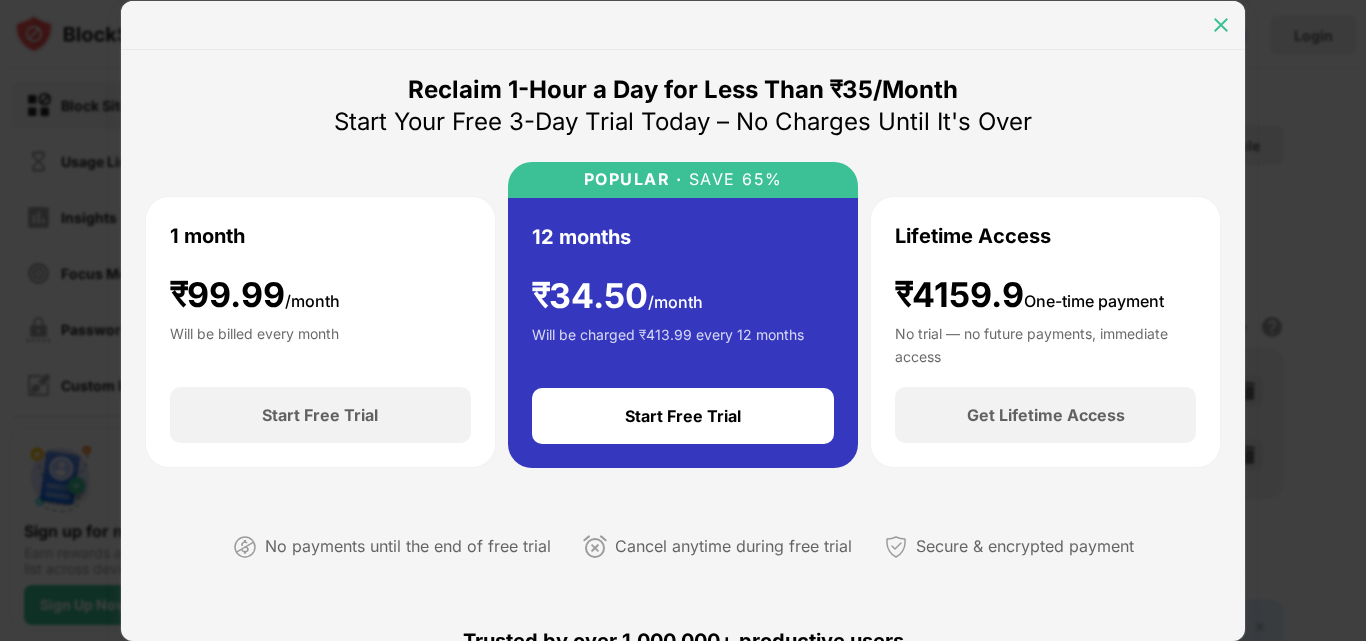 click at bounding box center (1221, 25) 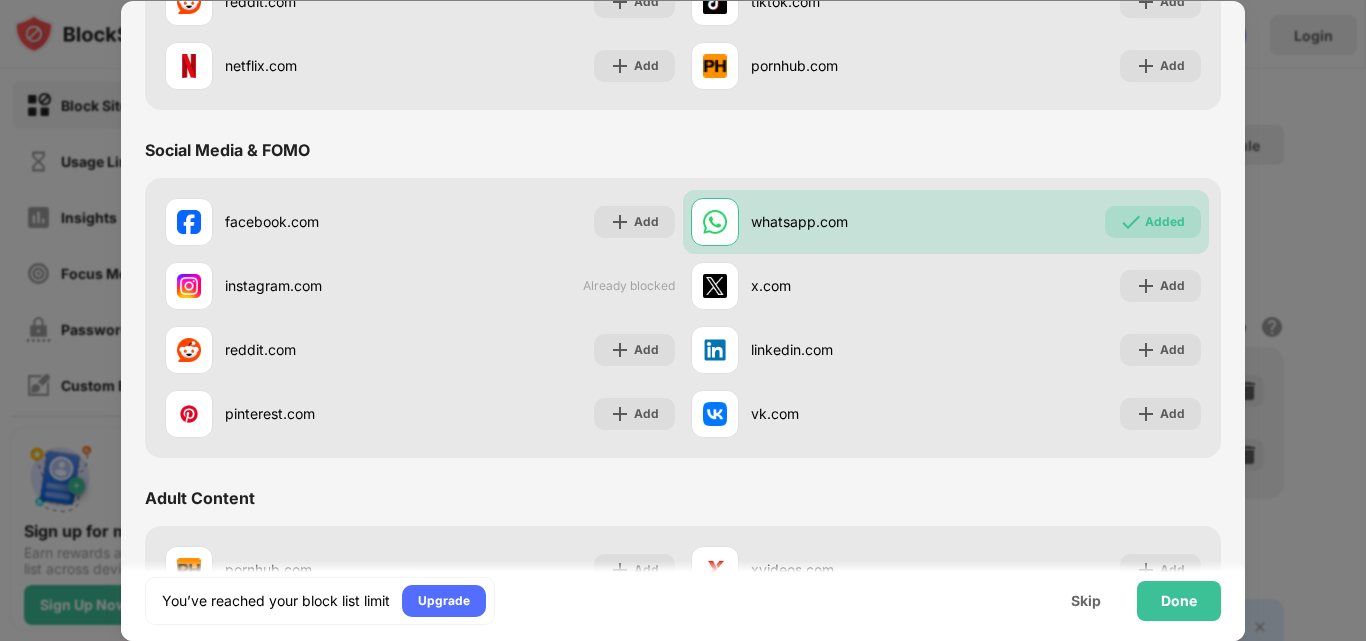 scroll, scrollTop: 451, scrollLeft: 0, axis: vertical 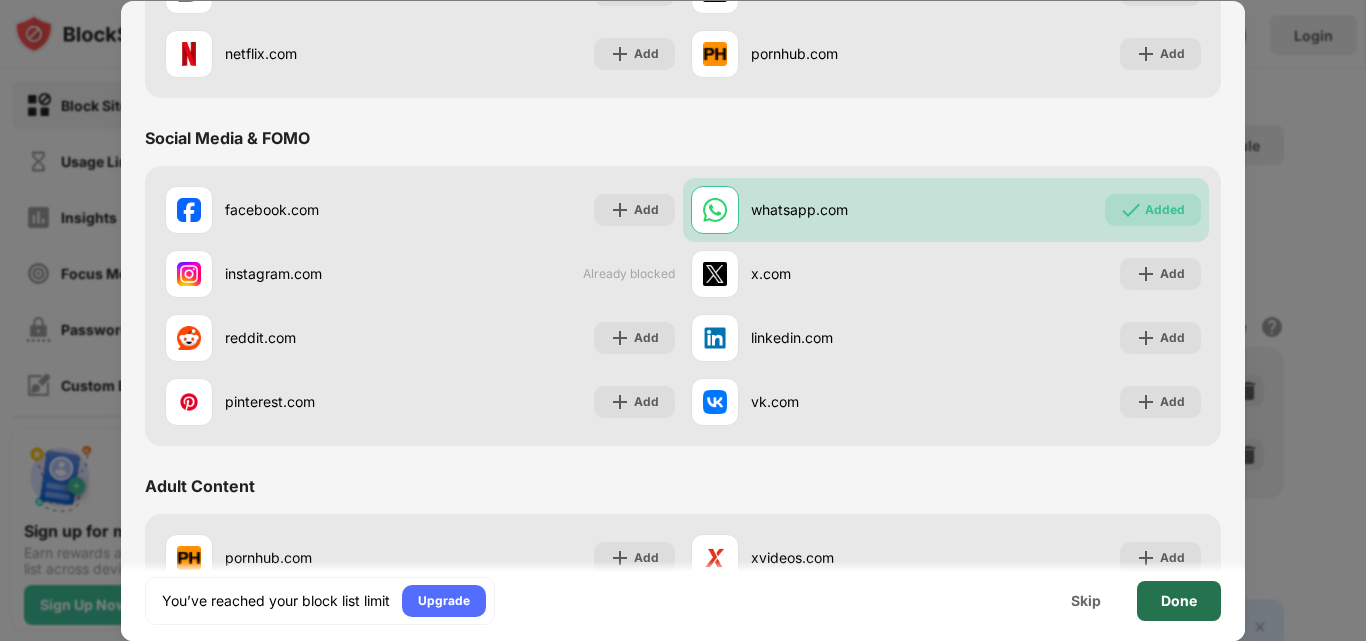 click on "Done" at bounding box center (1179, 601) 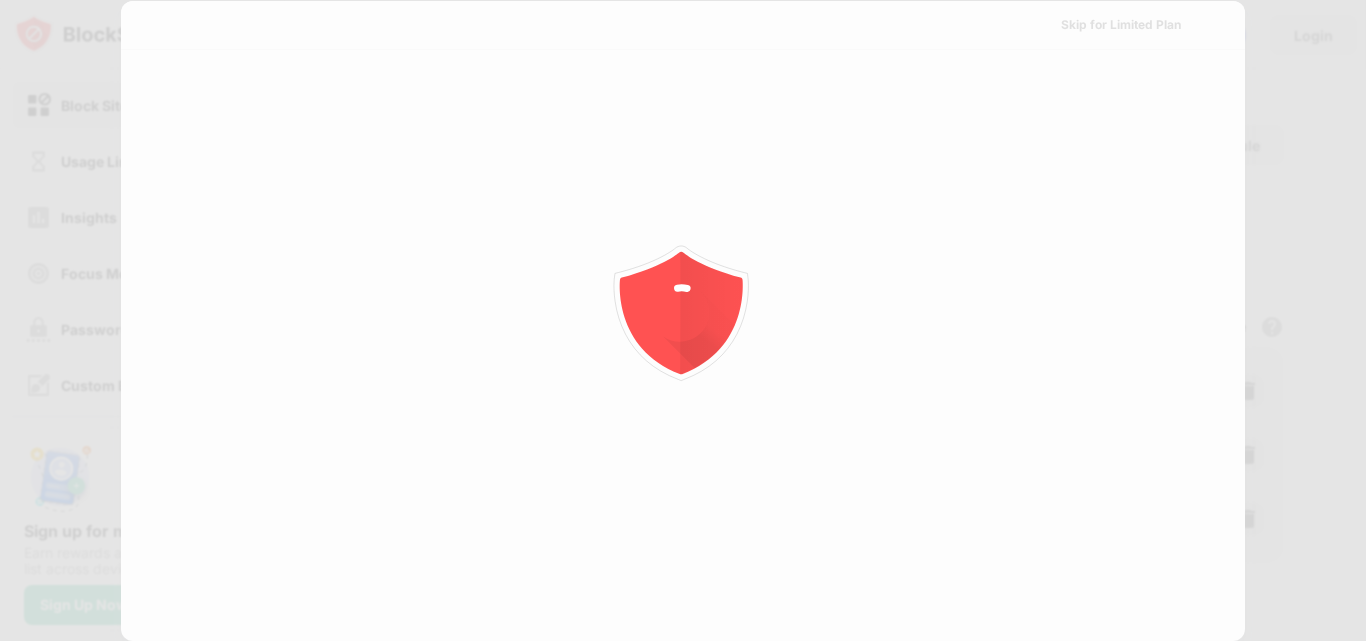 scroll, scrollTop: 0, scrollLeft: 0, axis: both 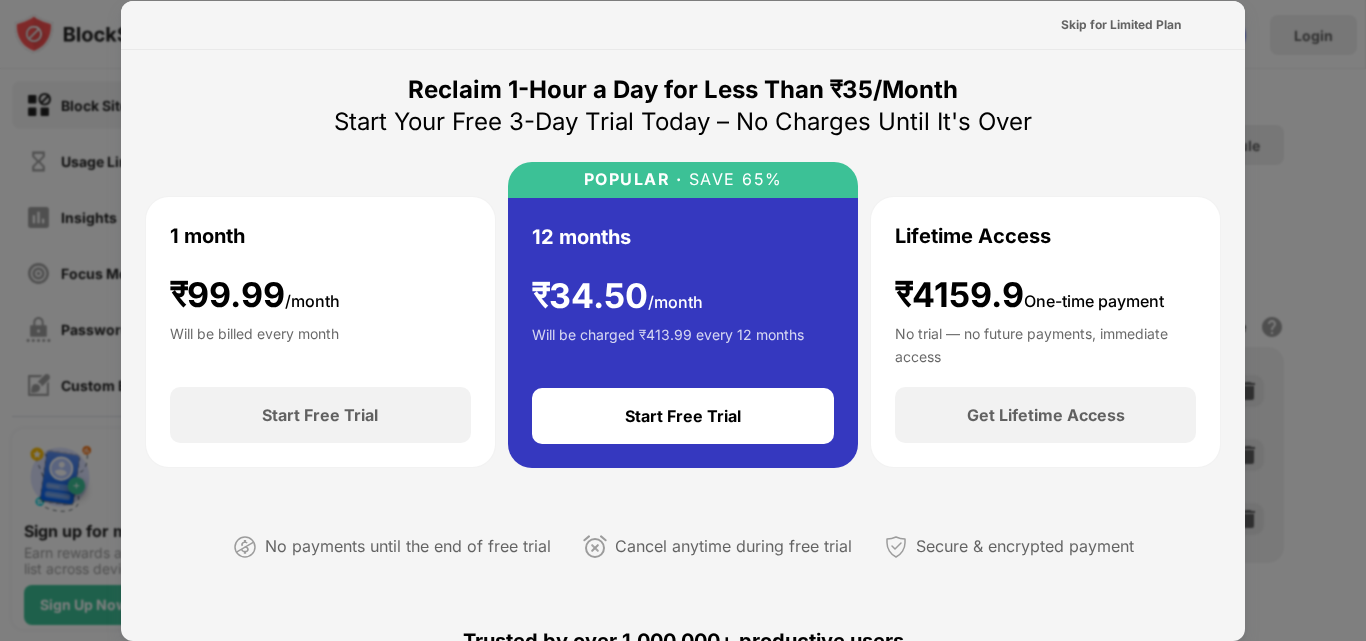 click at bounding box center [683, 320] 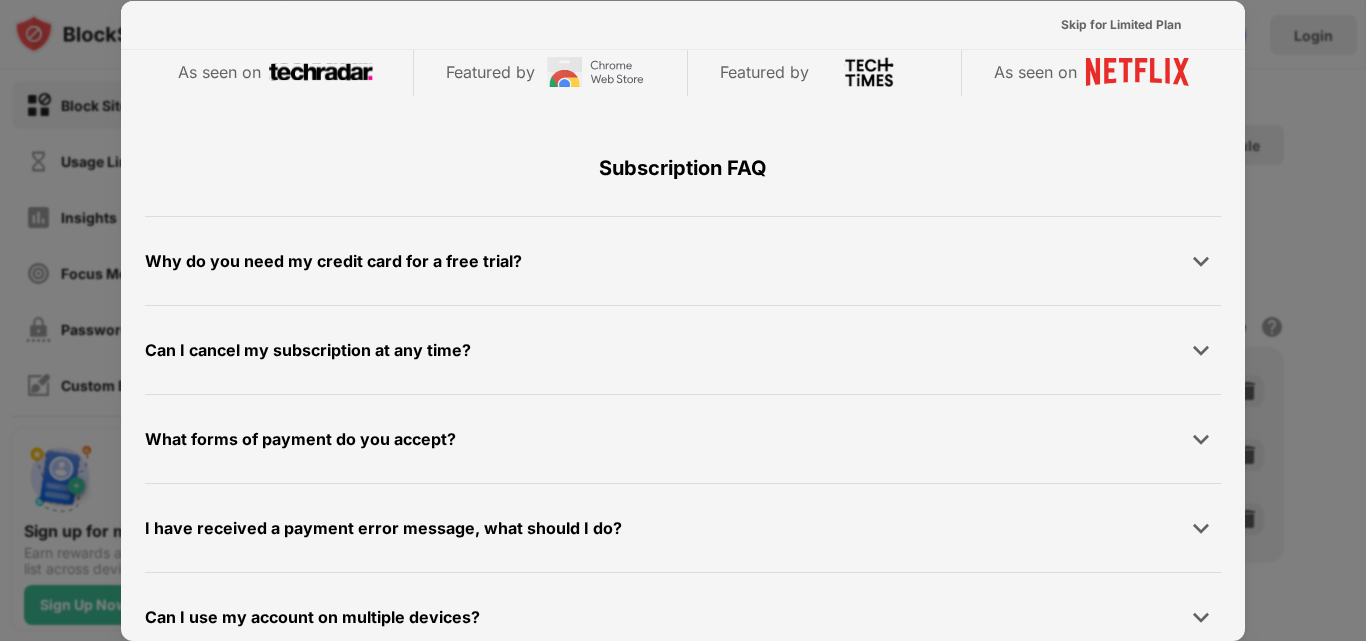 scroll, scrollTop: 975, scrollLeft: 0, axis: vertical 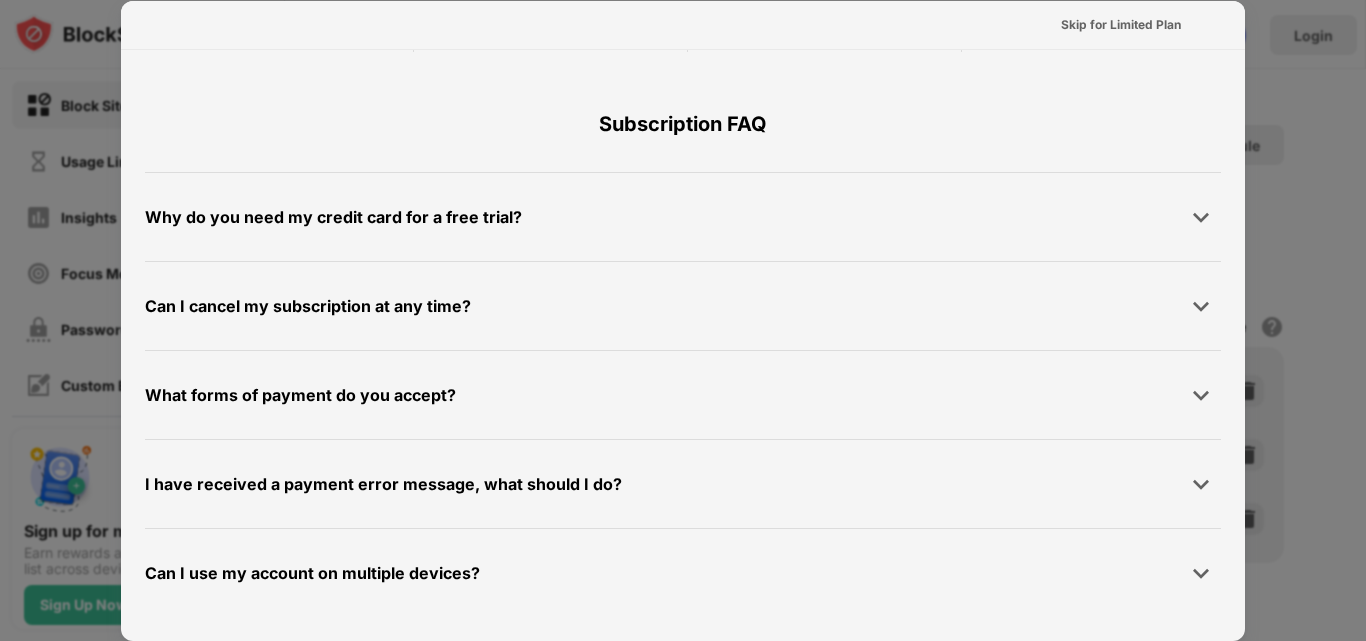 click at bounding box center (683, 320) 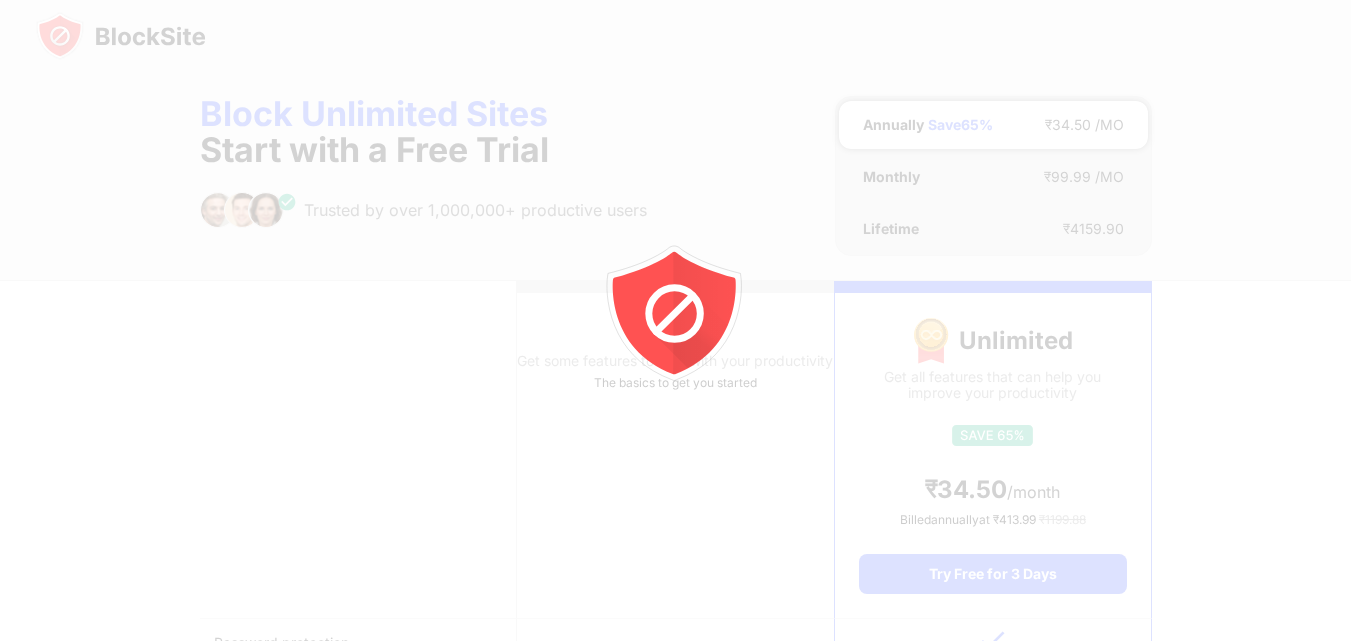 scroll, scrollTop: 0, scrollLeft: 0, axis: both 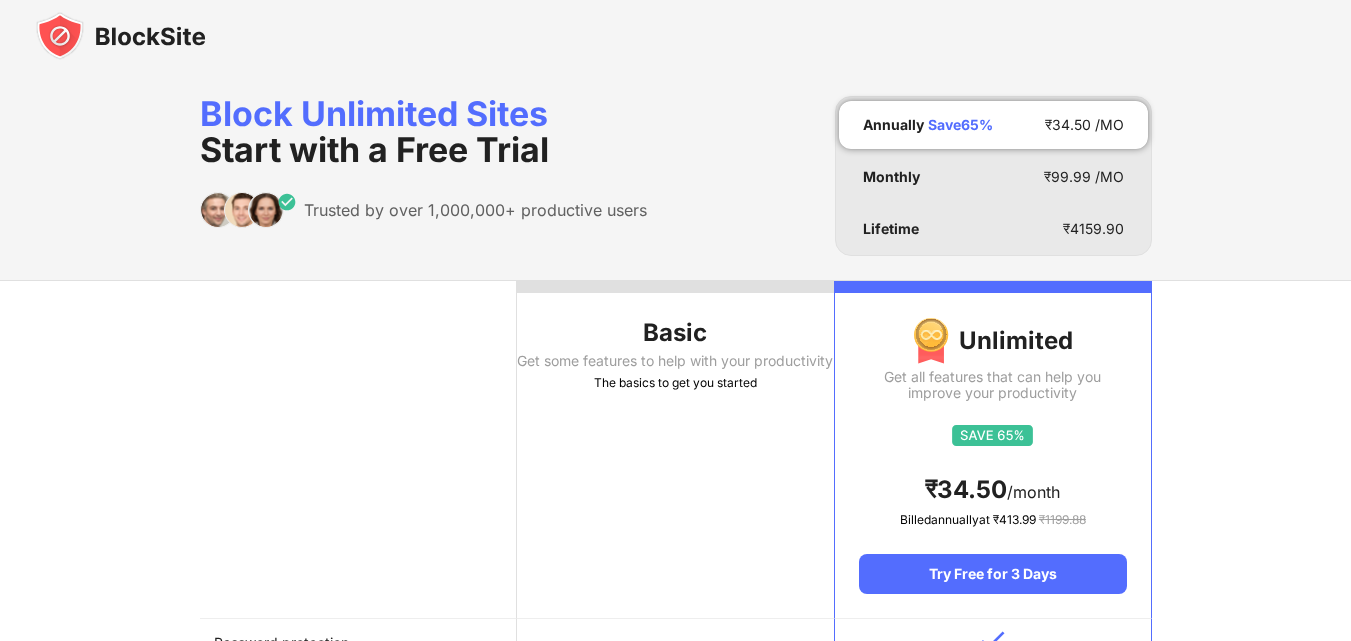 click on "Get some features to help with your productivity" at bounding box center [675, 361] 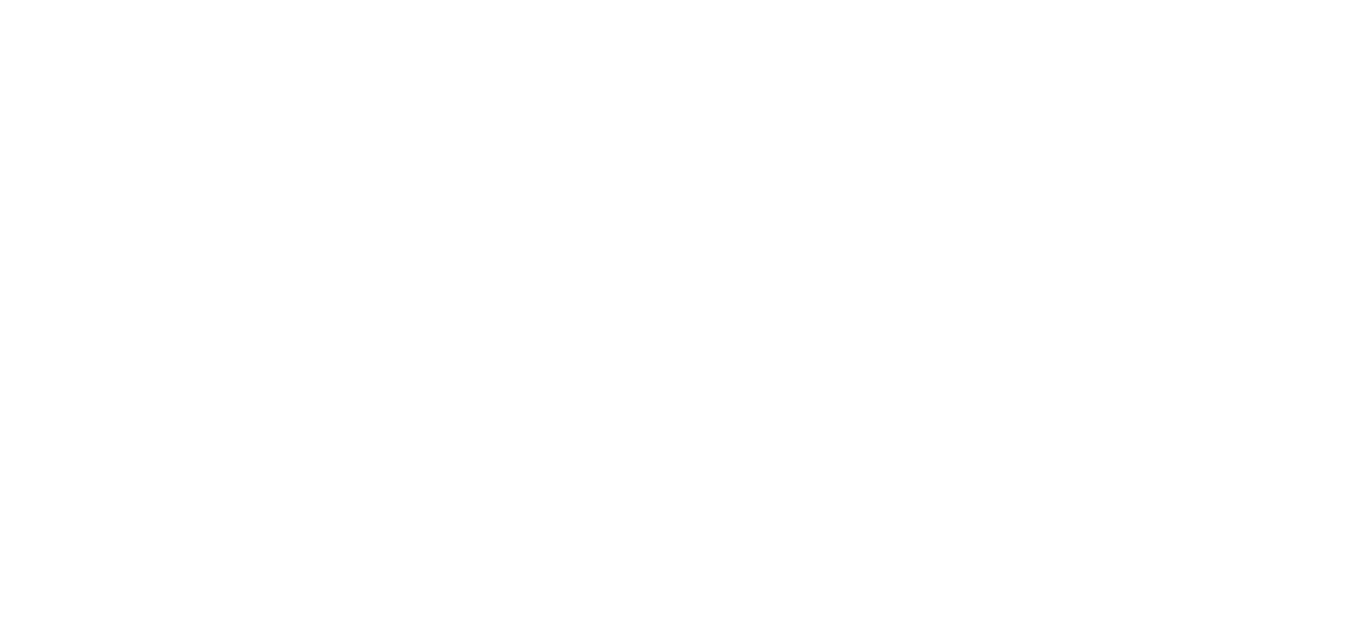 scroll, scrollTop: 0, scrollLeft: 0, axis: both 